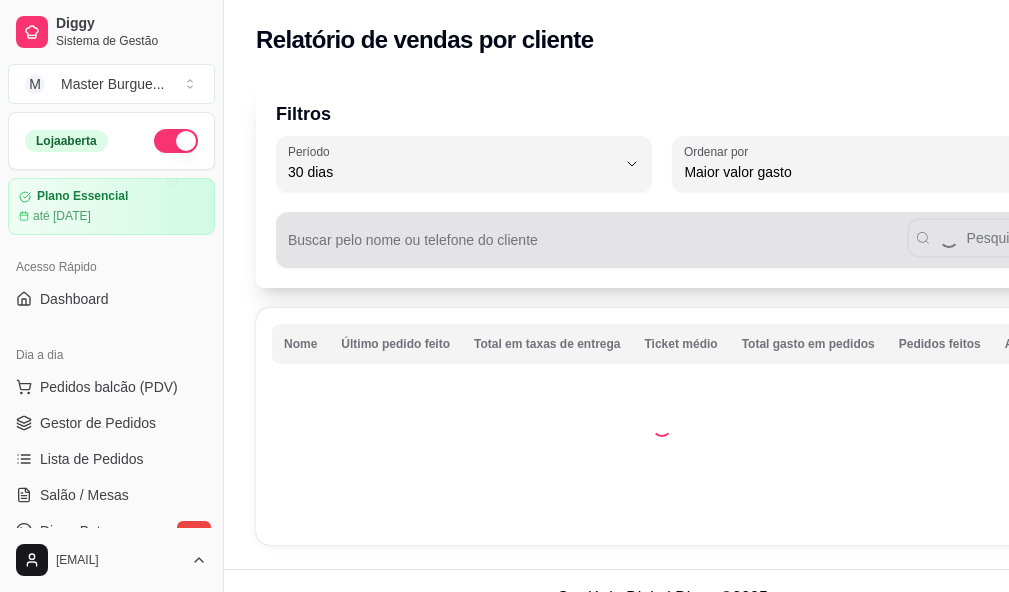 select on "30" 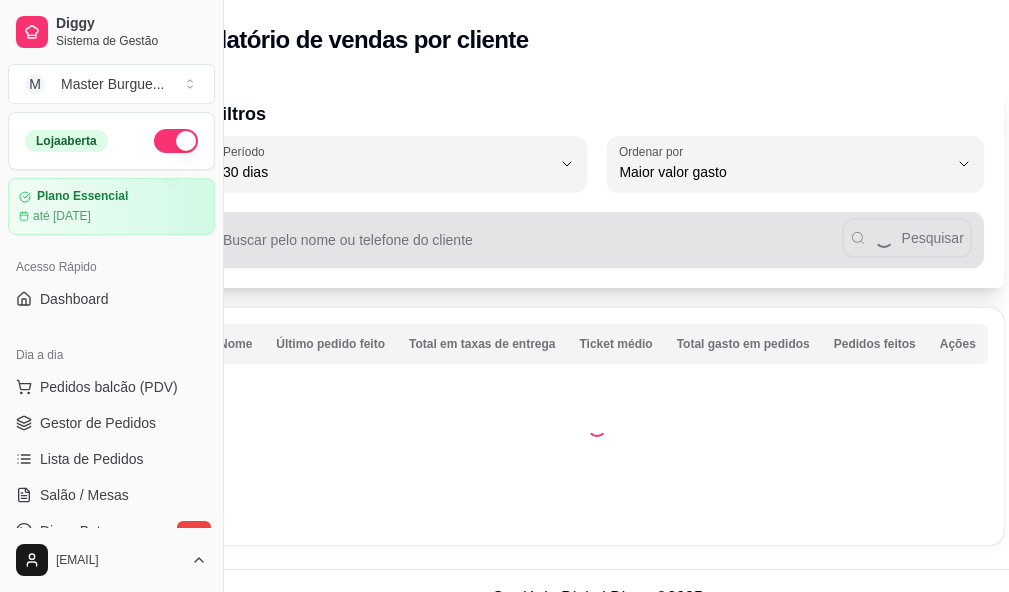 scroll, scrollTop: 500, scrollLeft: 0, axis: vertical 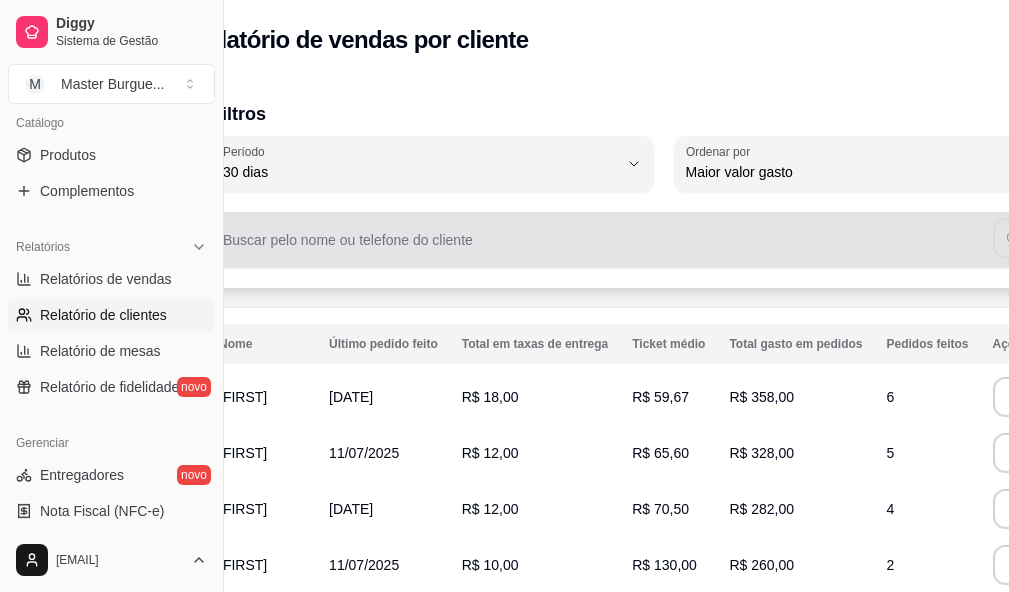click on "Buscar pelo nome ou telefone do cliente" at bounding box center (608, 248) 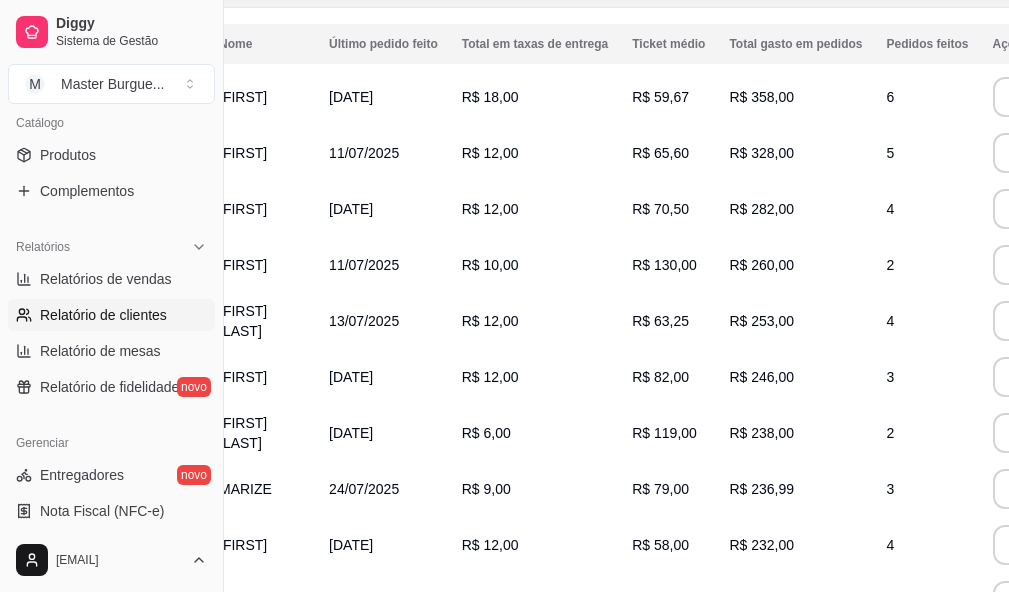 scroll, scrollTop: 500, scrollLeft: 65, axis: both 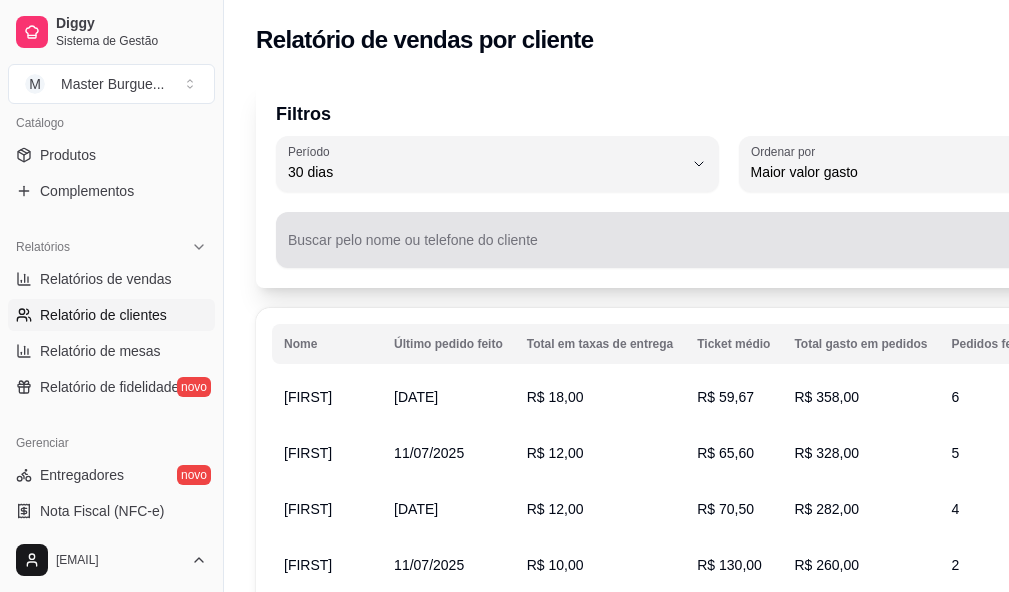 click on "Pesquisar" at bounding box center (728, 240) 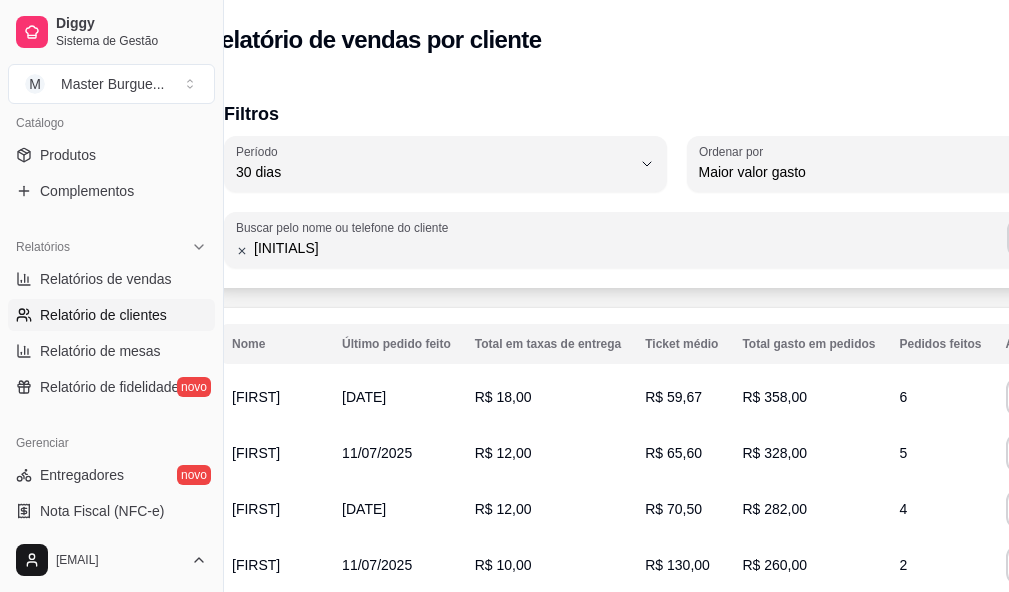 scroll, scrollTop: 100, scrollLeft: 52, axis: both 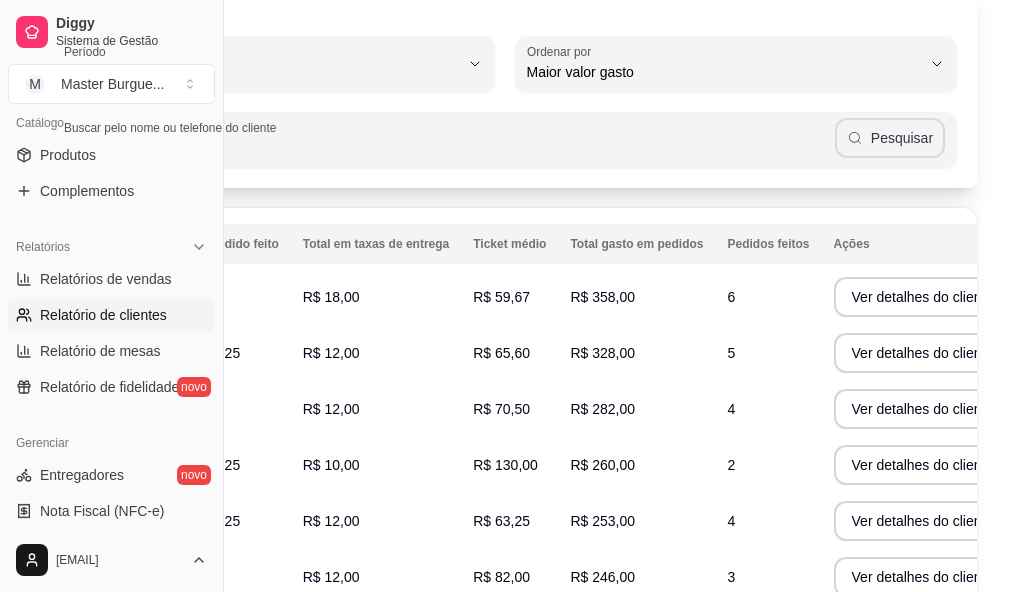 type on "[INITIALS]" 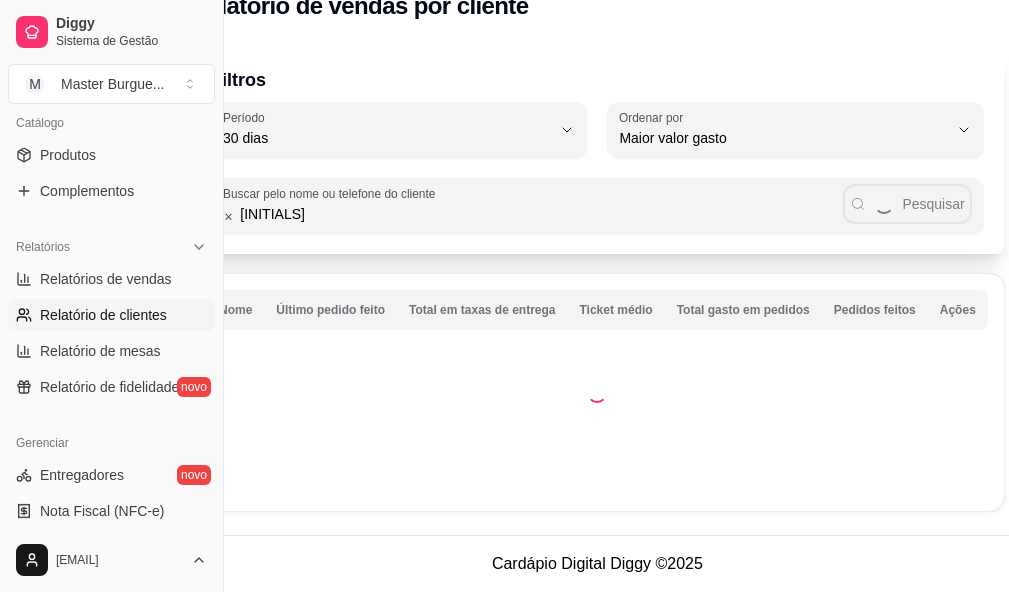 scroll, scrollTop: 15, scrollLeft: 65, axis: both 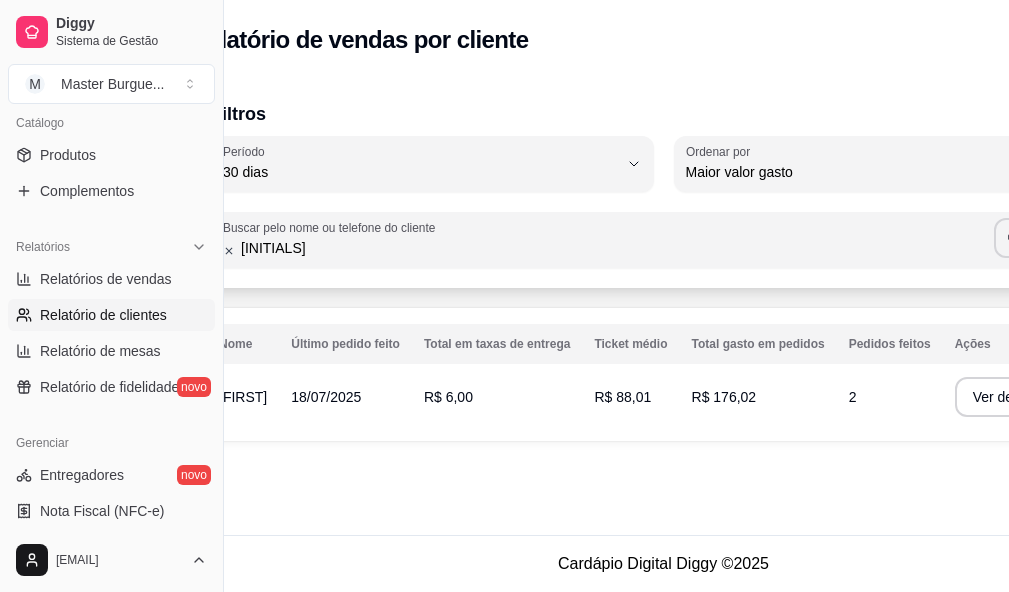 click on "[INITIALS]" at bounding box center [614, 248] 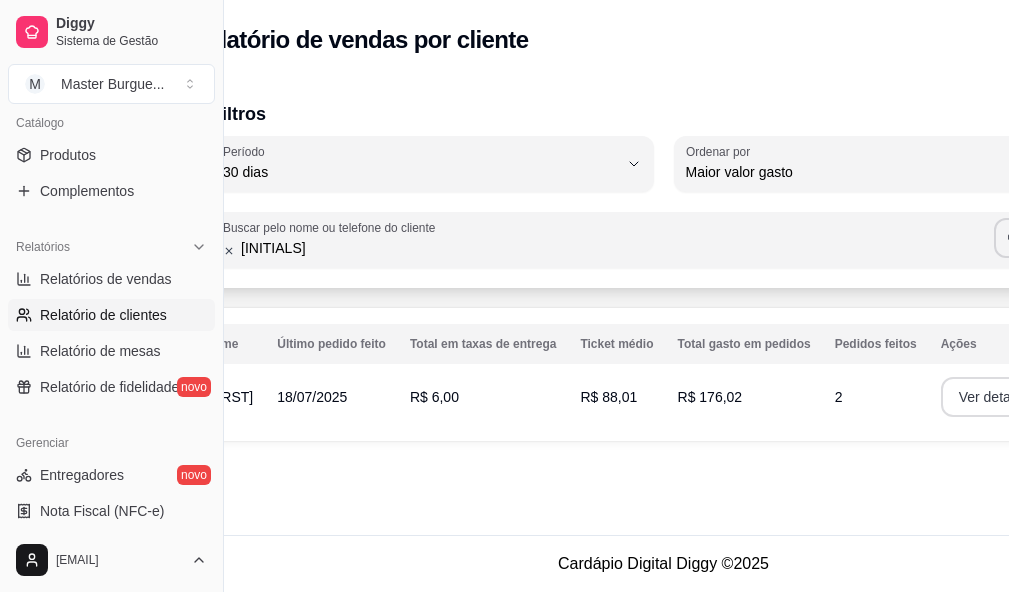 click on "Ver detalhes do cliente" at bounding box center (1030, 397) 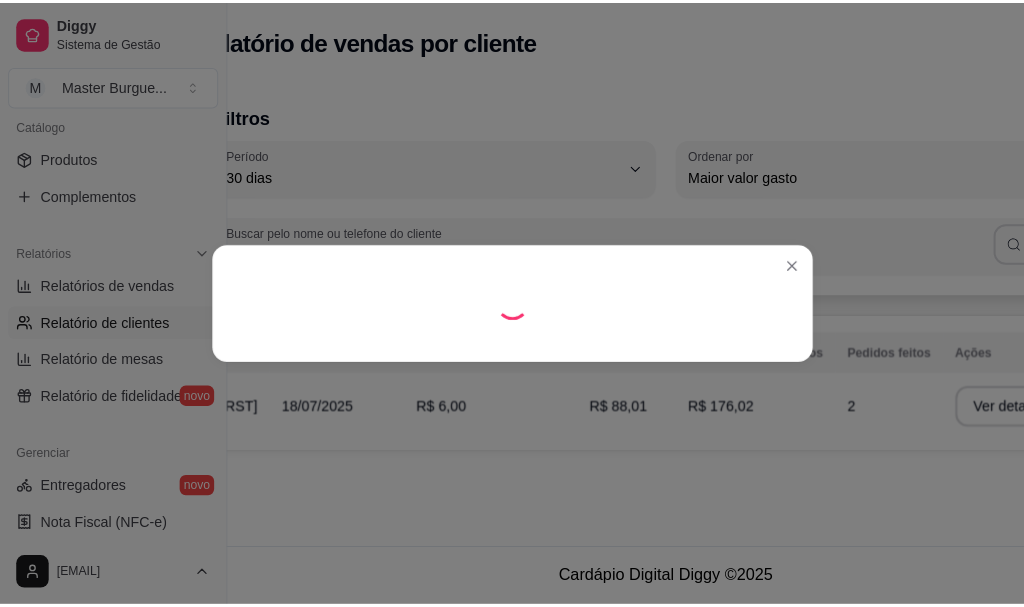 scroll, scrollTop: 0, scrollLeft: 65, axis: horizontal 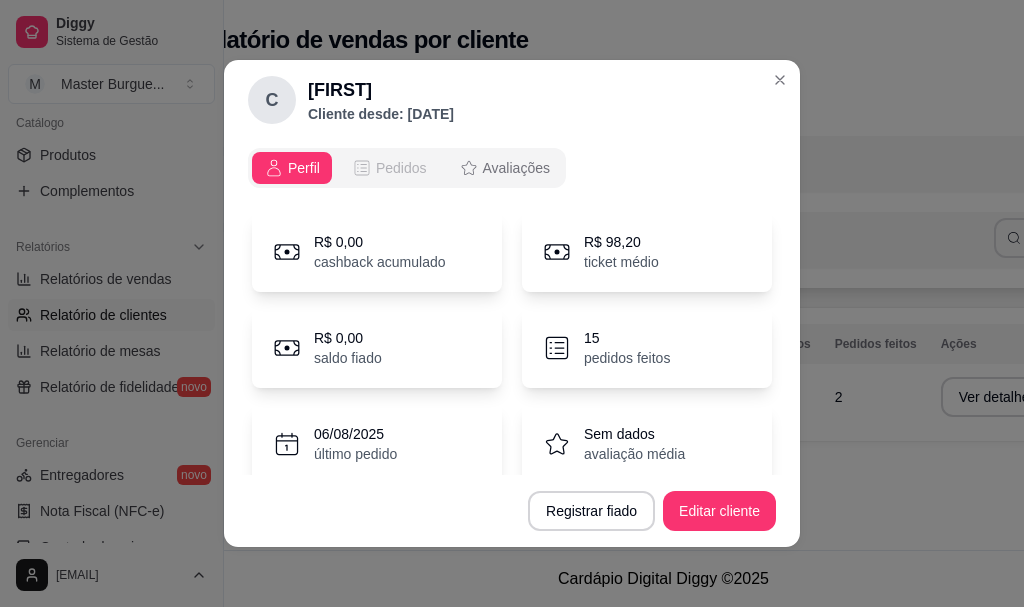 click on "Pedidos" at bounding box center (401, 168) 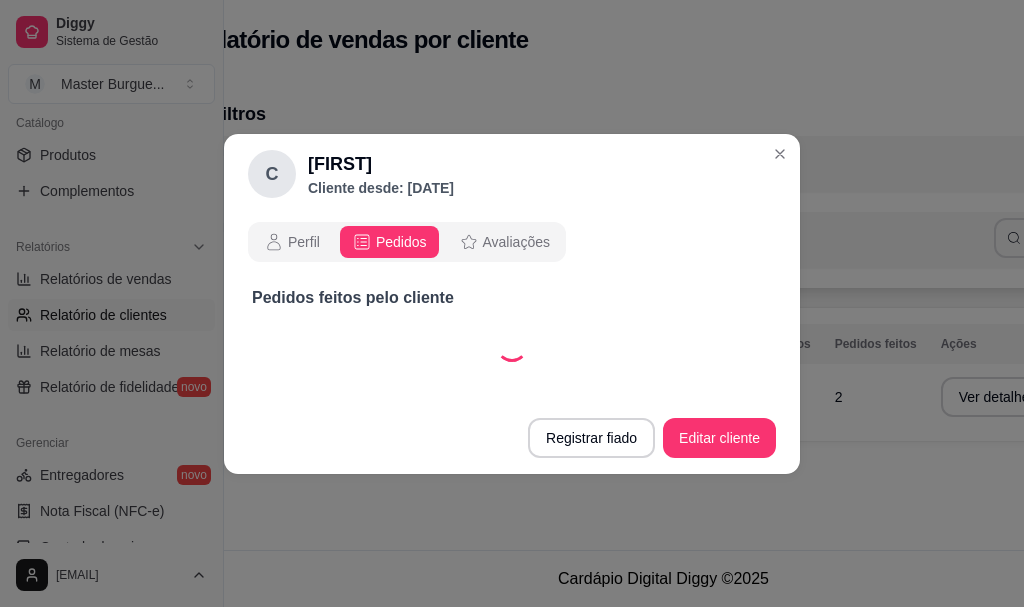 select on "30" 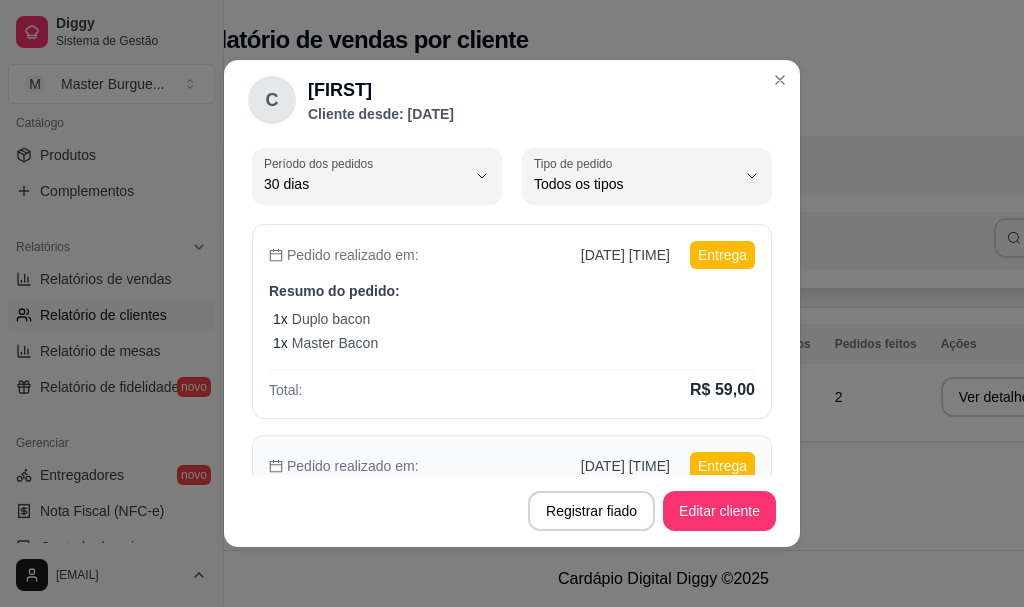 scroll, scrollTop: 0, scrollLeft: 0, axis: both 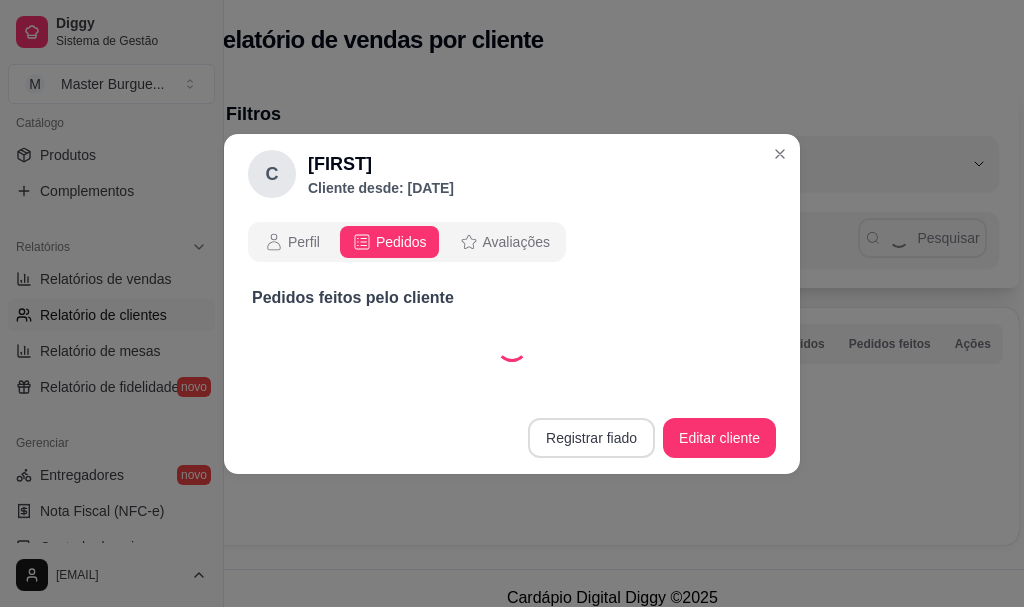 select on "30" 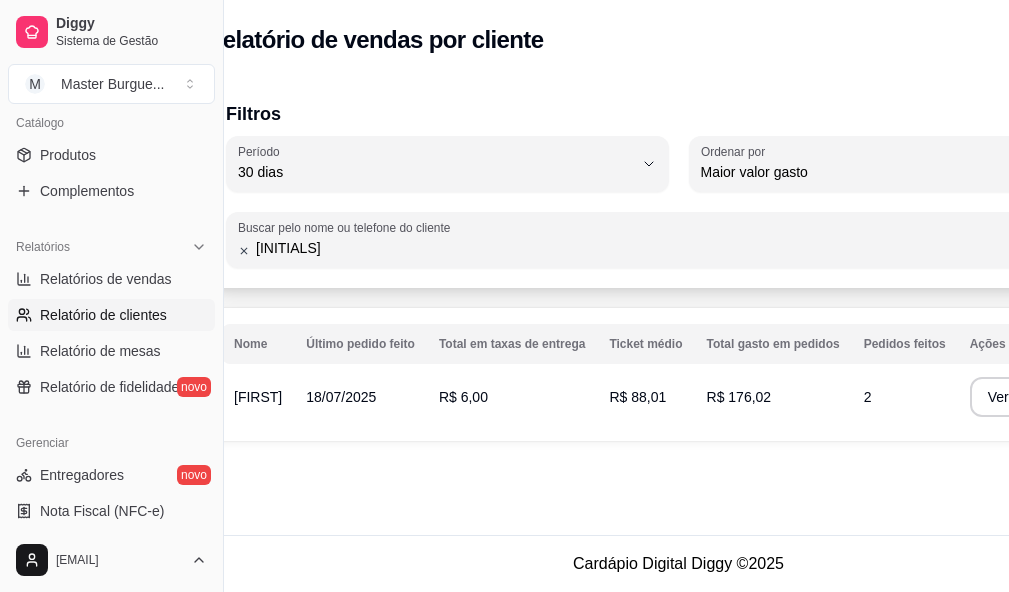 scroll, scrollTop: 15, scrollLeft: 50, axis: both 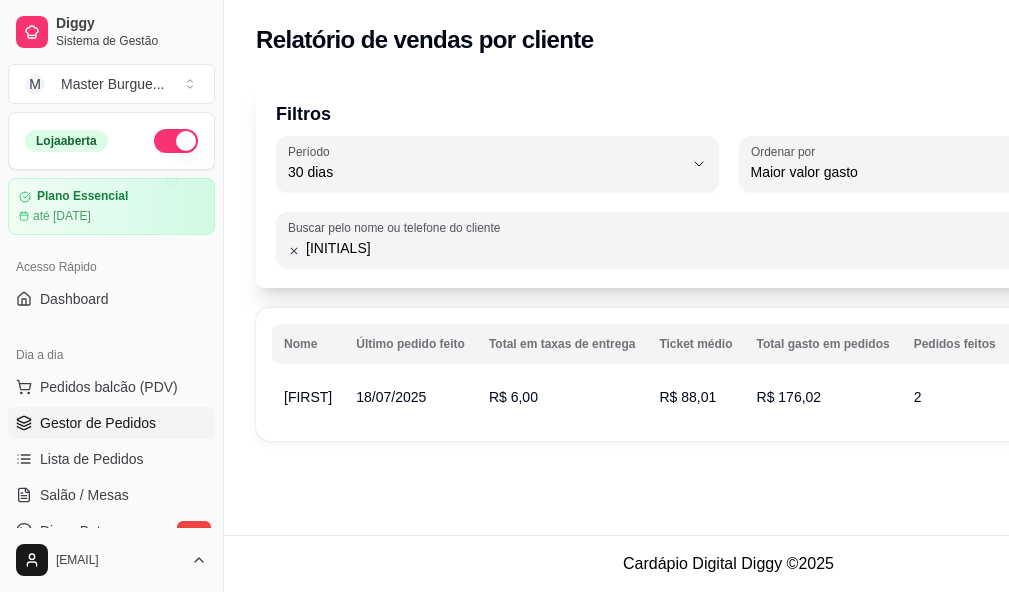click on "Gestor de Pedidos" at bounding box center (98, 423) 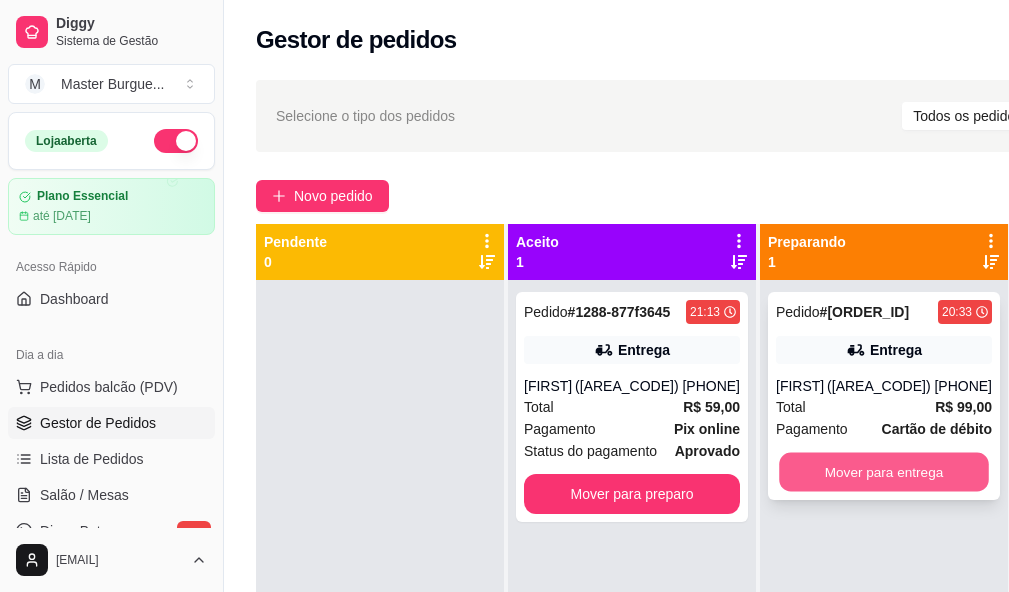 click on "Mover para entrega" at bounding box center [884, 472] 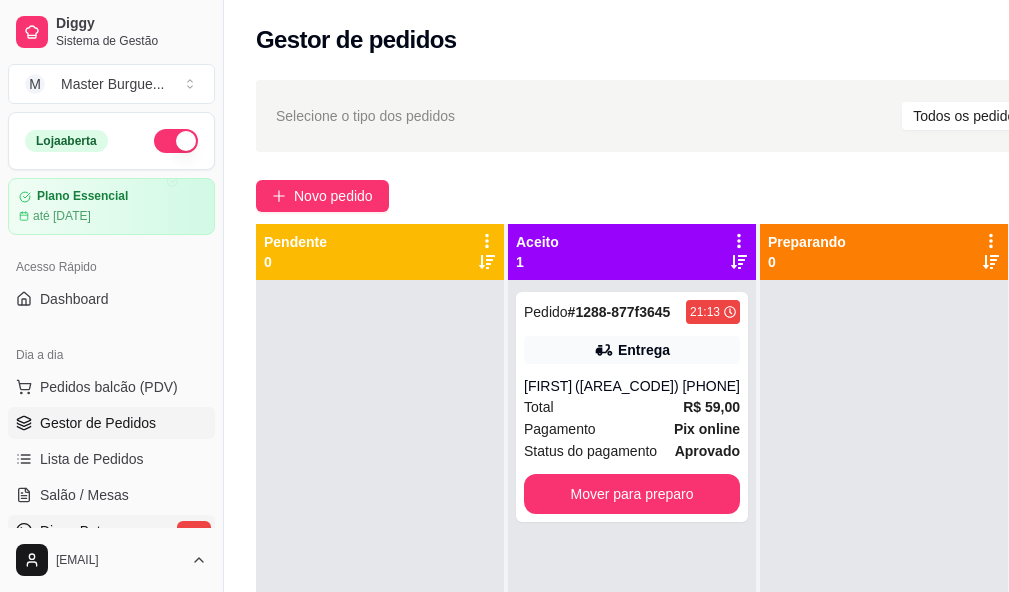 scroll, scrollTop: 200, scrollLeft: 0, axis: vertical 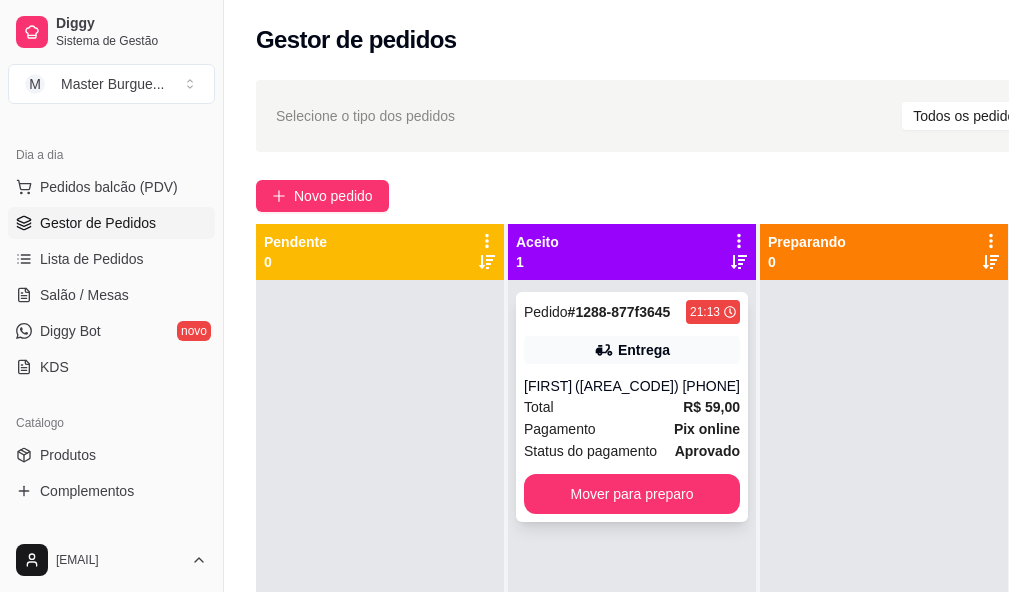 click on "[FIRST]" at bounding box center (549, 386) 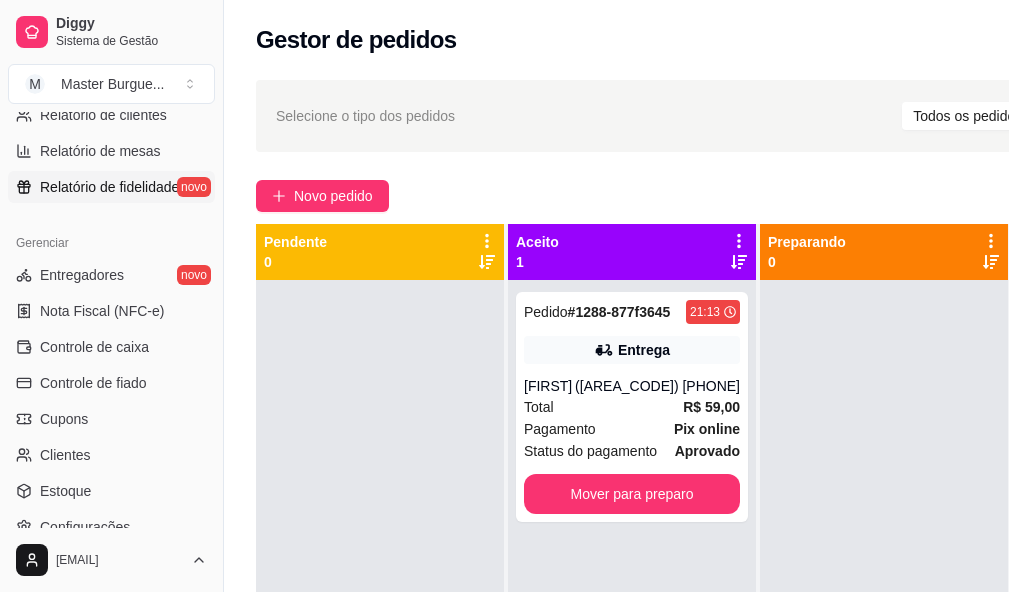 scroll, scrollTop: 600, scrollLeft: 0, axis: vertical 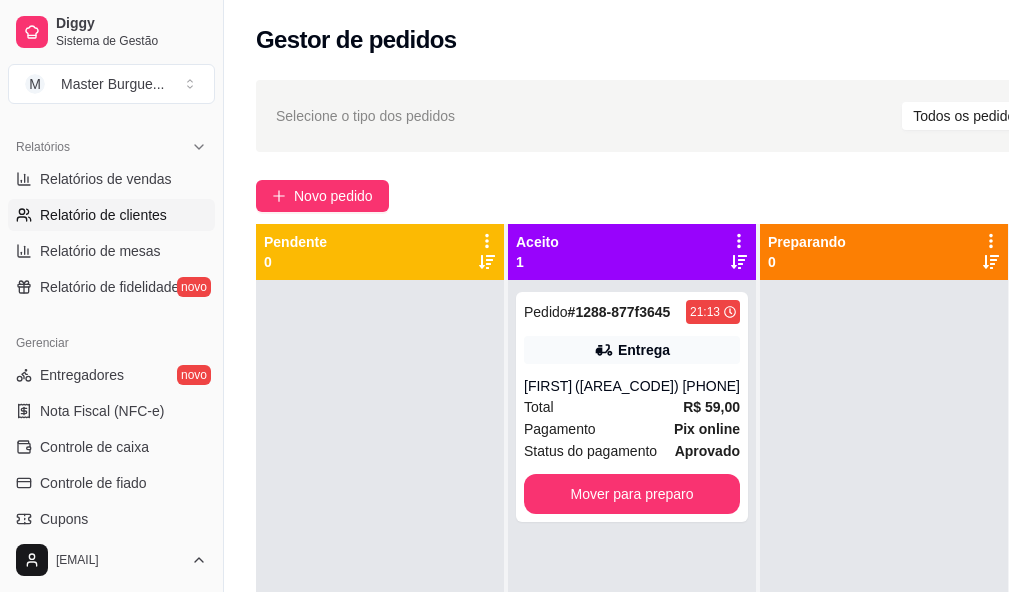 click on "Relatório de clientes" at bounding box center (111, 215) 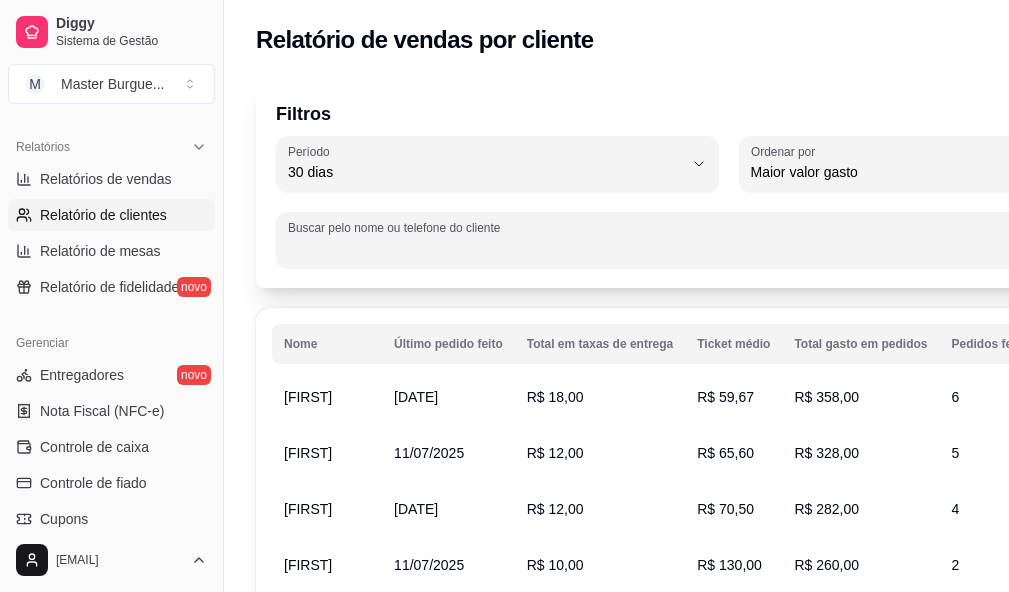 click on "Buscar pelo nome ou telefone do cliente" at bounding box center (673, 248) 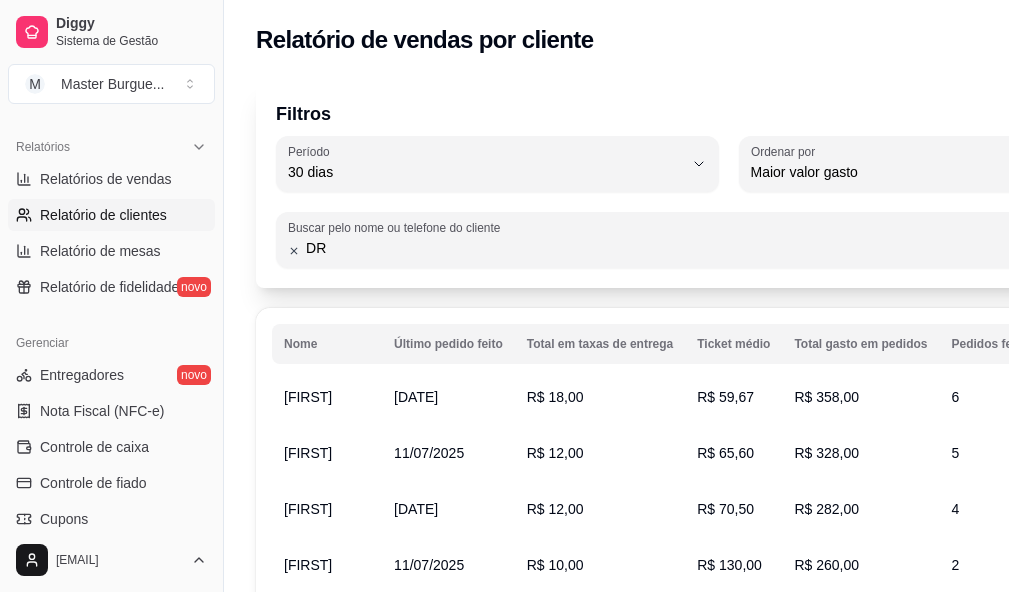 type on "D" 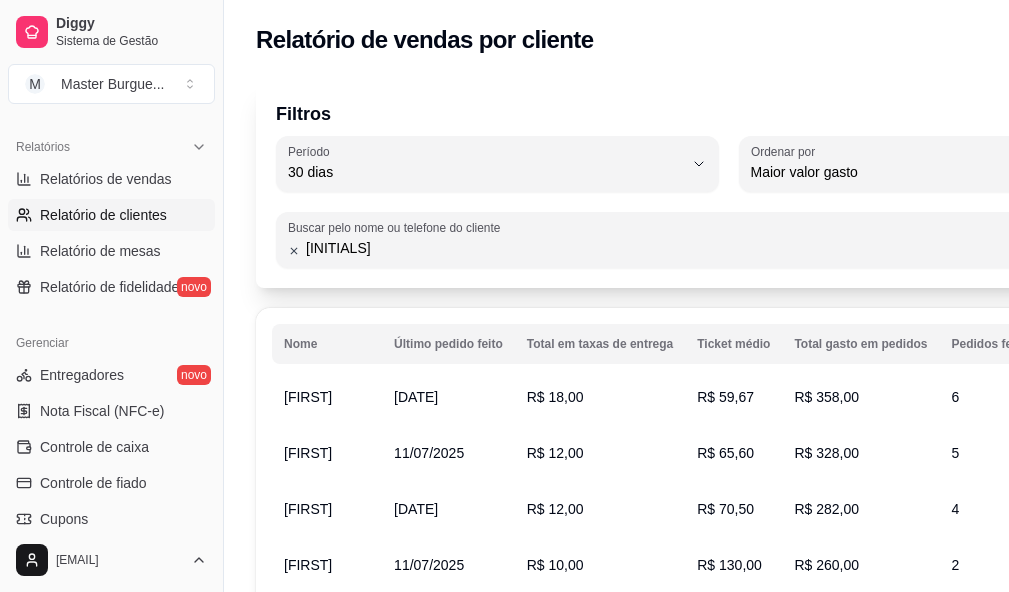 scroll, scrollTop: 0, scrollLeft: 224, axis: horizontal 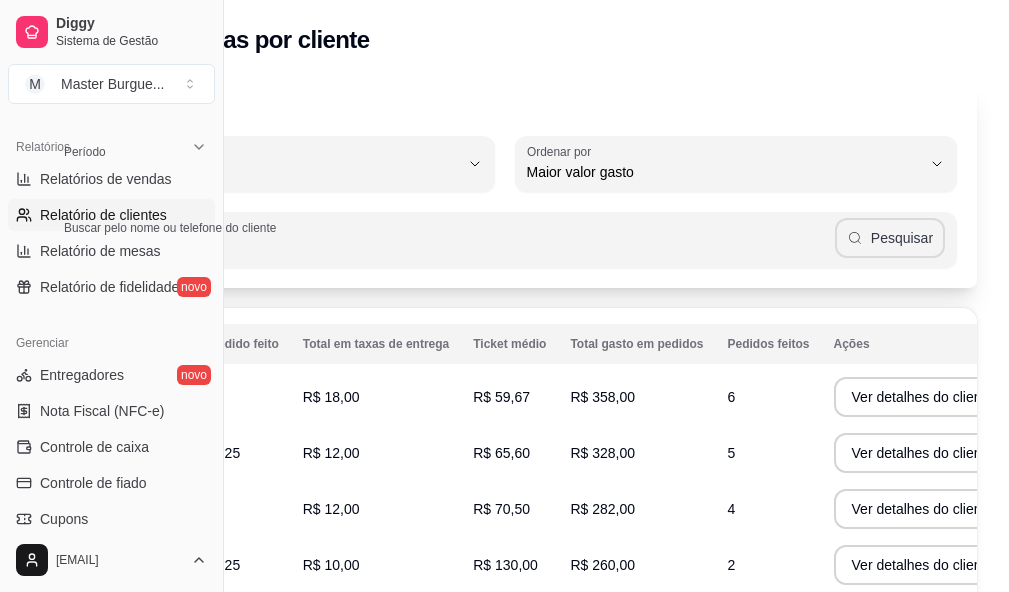 type on "[INITIALS]" 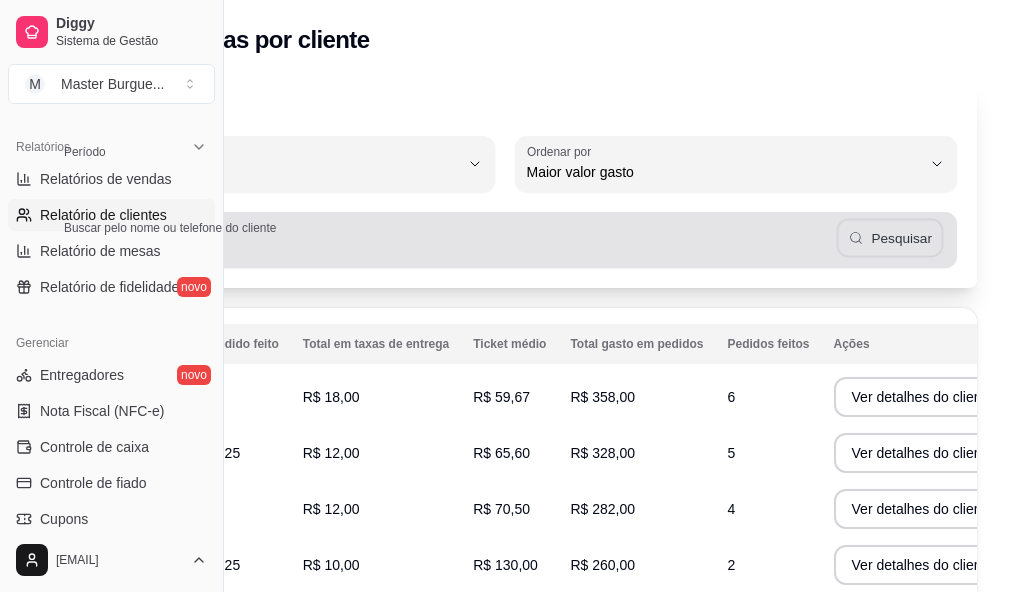 click on "Pesquisar" at bounding box center (890, 238) 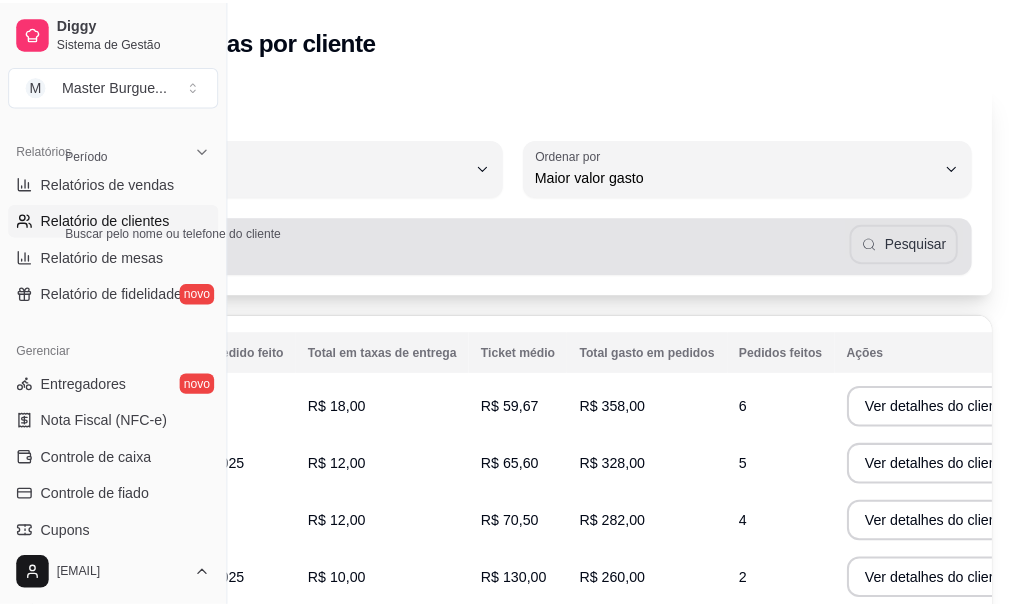 scroll, scrollTop: 0, scrollLeft: 65, axis: horizontal 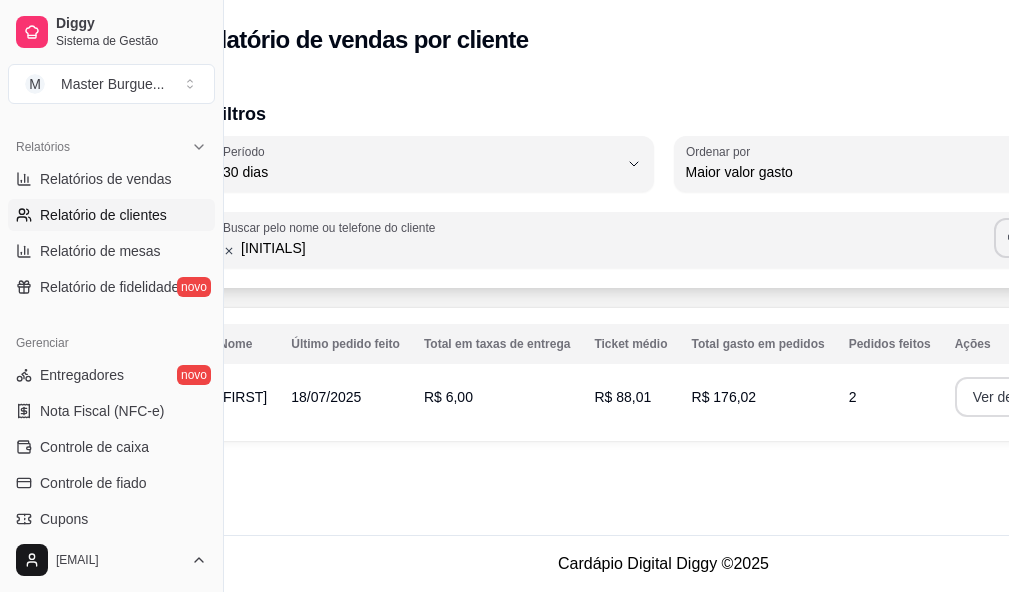 click on "Ver detalhes do cliente" at bounding box center (1044, 397) 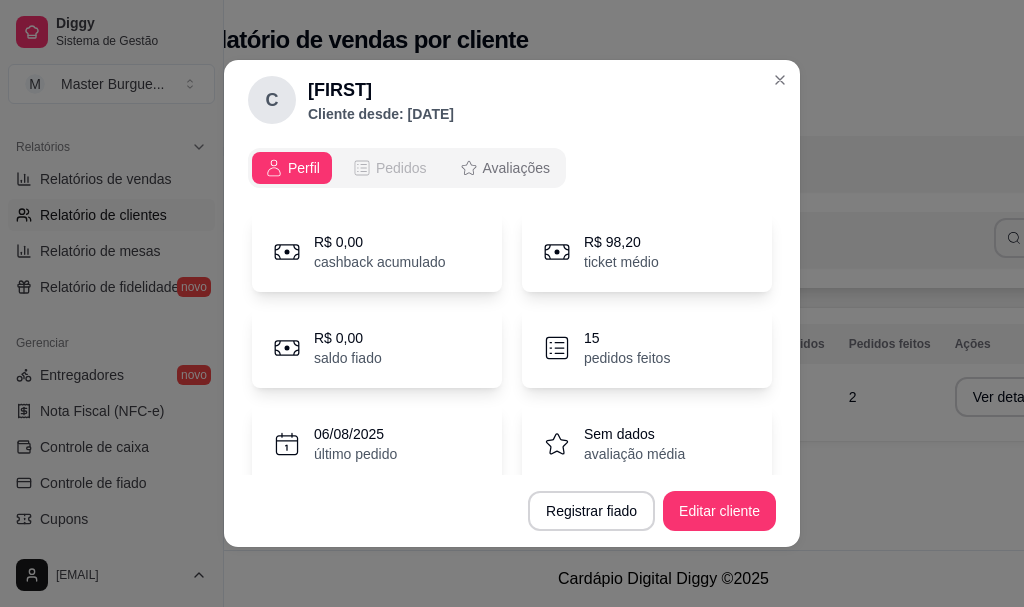 click on "Pedidos" at bounding box center [401, 168] 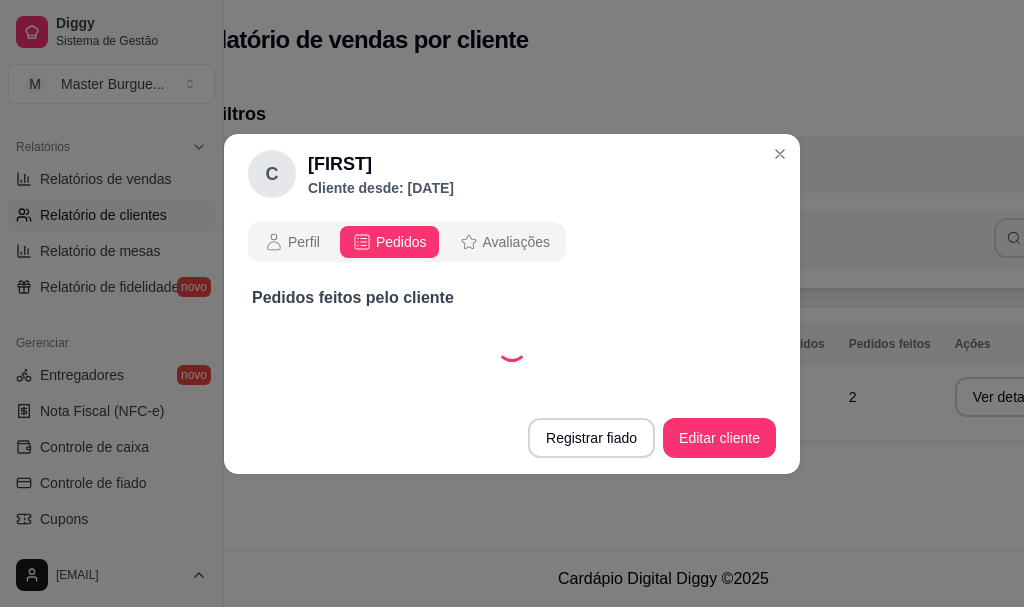 select on "30" 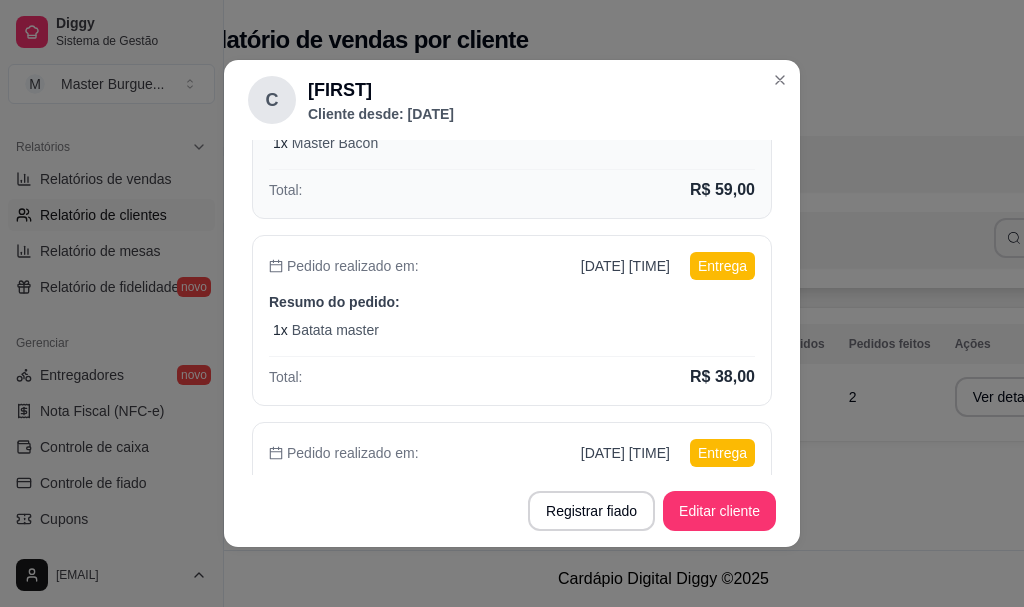 scroll, scrollTop: 400, scrollLeft: 0, axis: vertical 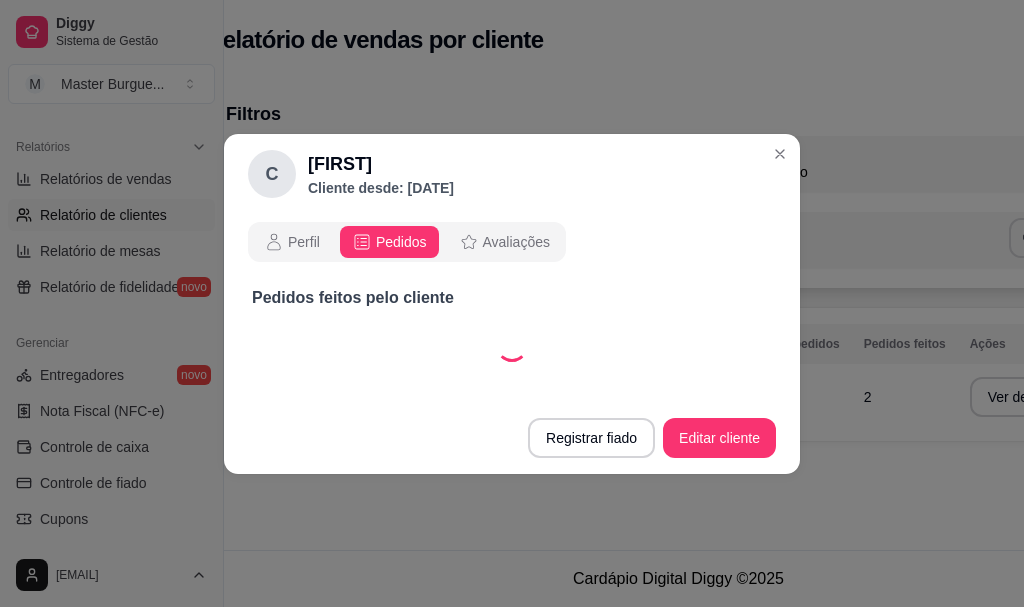 select on "30" 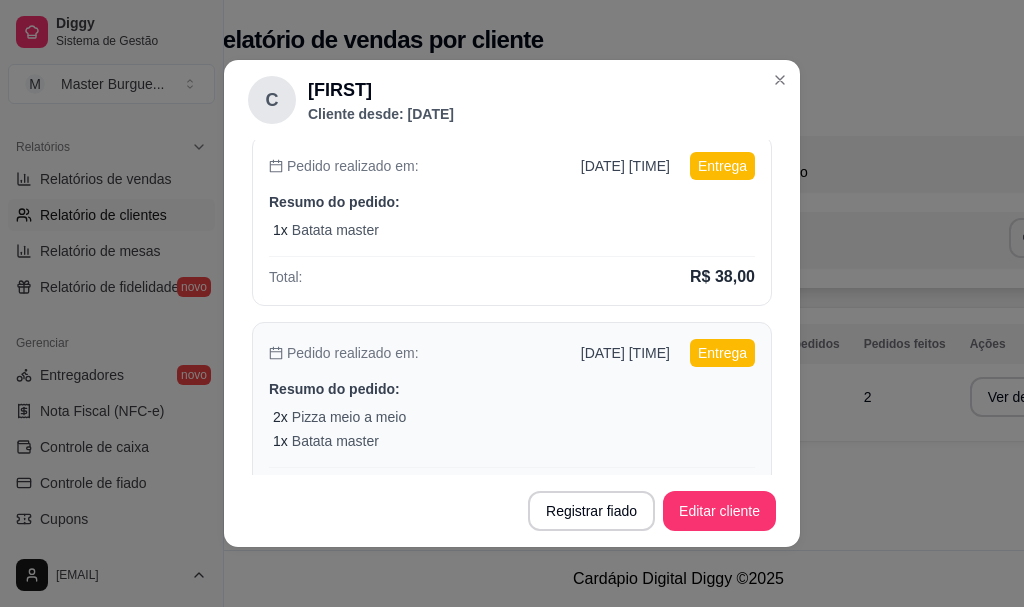 scroll, scrollTop: 510, scrollLeft: 0, axis: vertical 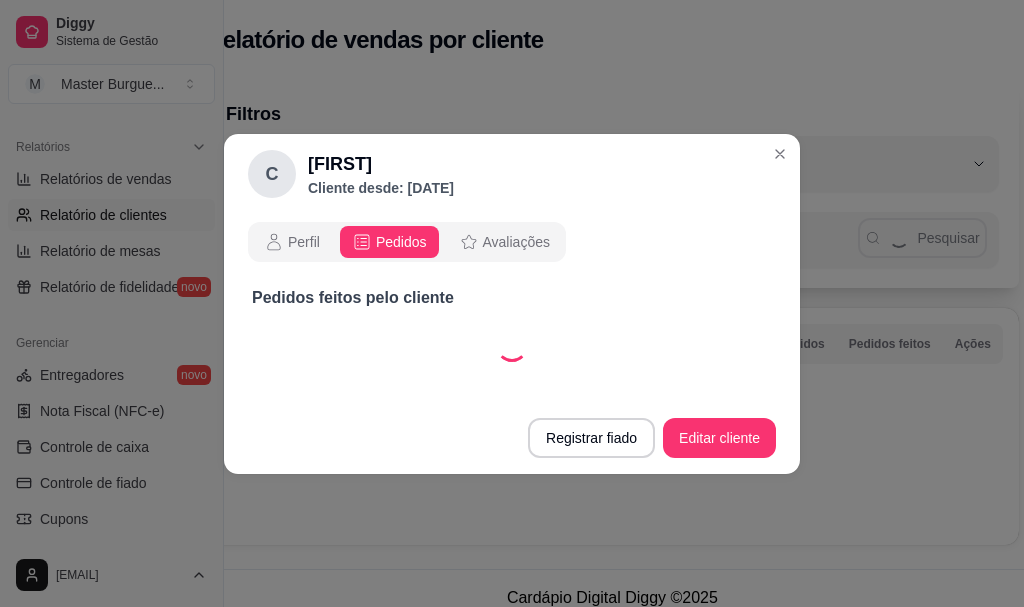 select on "30" 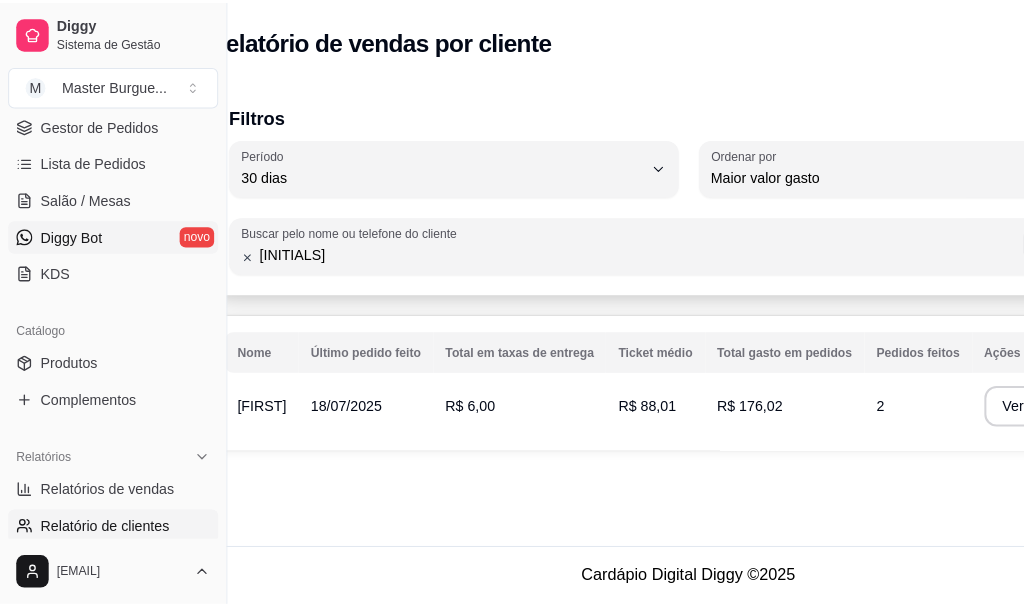scroll, scrollTop: 0, scrollLeft: 0, axis: both 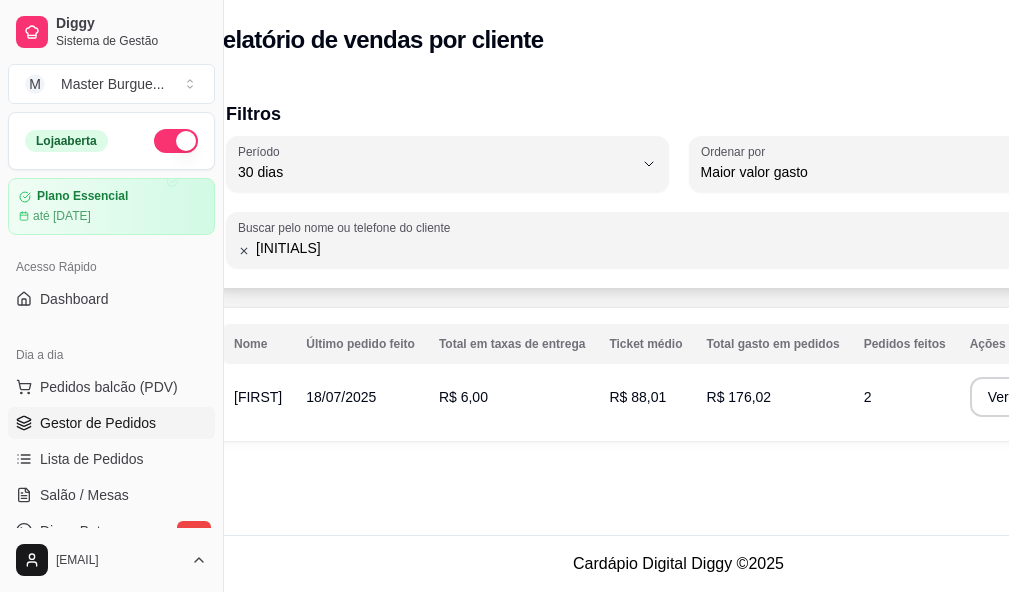 click on "Gestor de Pedidos" at bounding box center (98, 423) 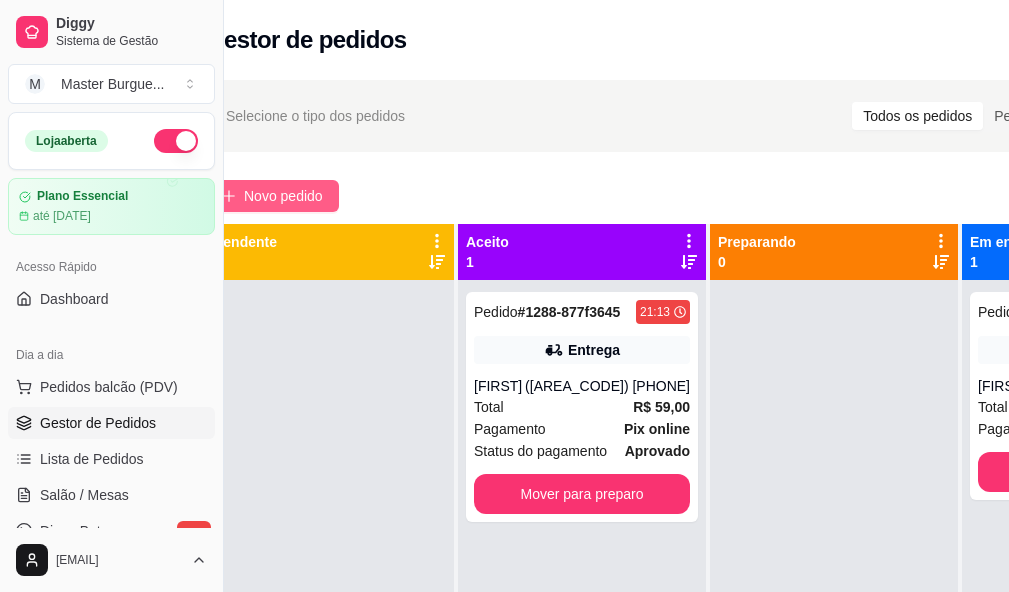 click on "Novo pedido" at bounding box center [272, 196] 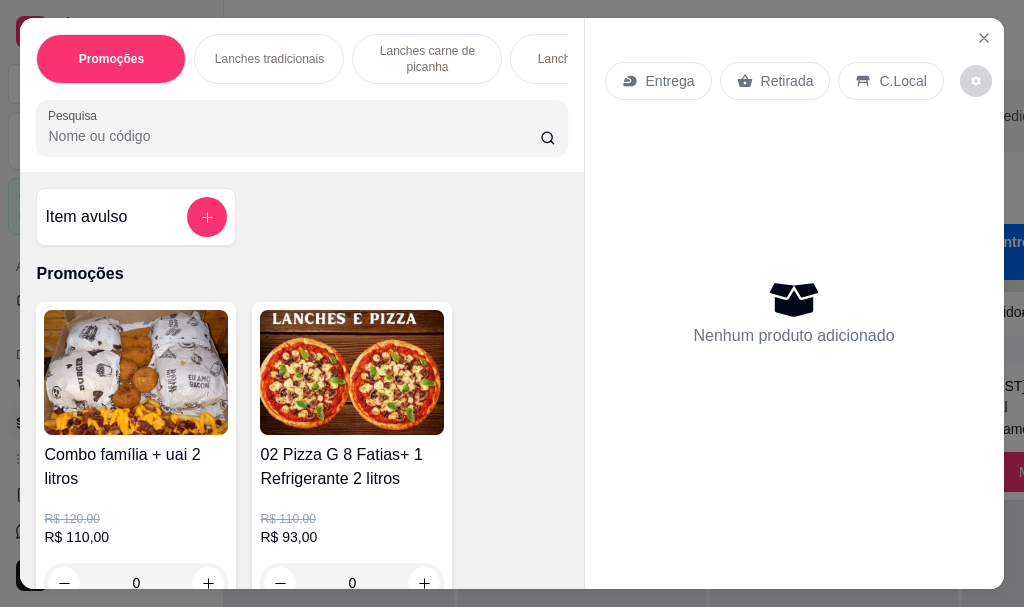 click on "Lanches tradicionais" at bounding box center [269, 59] 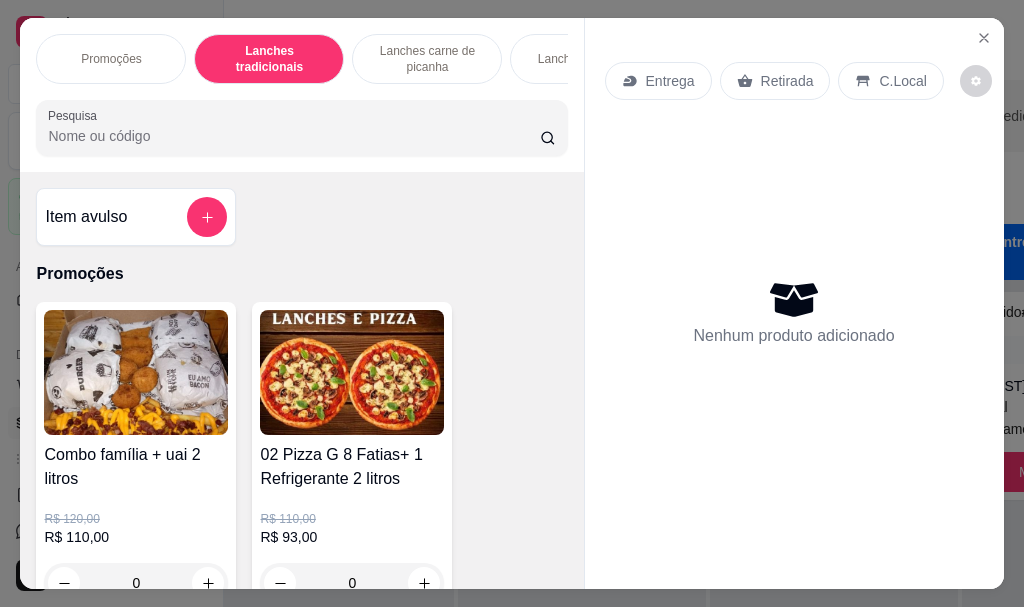 scroll, scrollTop: 2674, scrollLeft: 0, axis: vertical 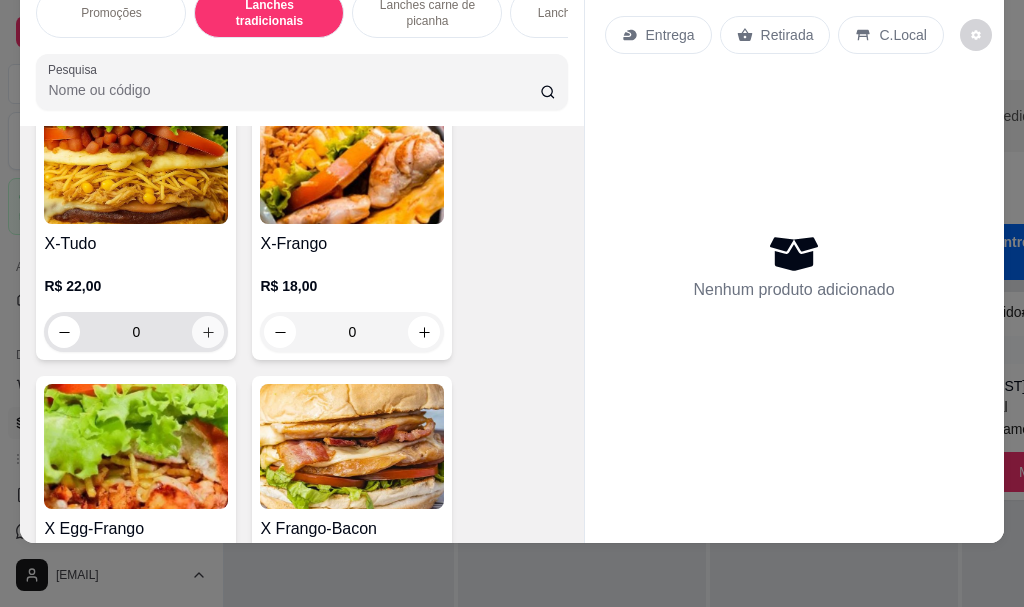 click at bounding box center (208, 332) 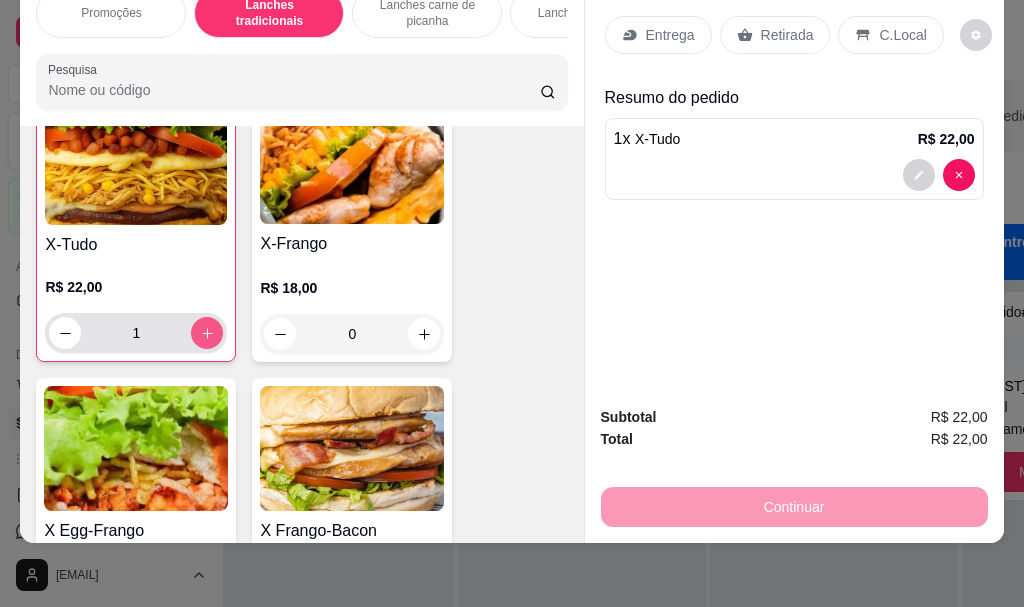 scroll, scrollTop: 4175, scrollLeft: 0, axis: vertical 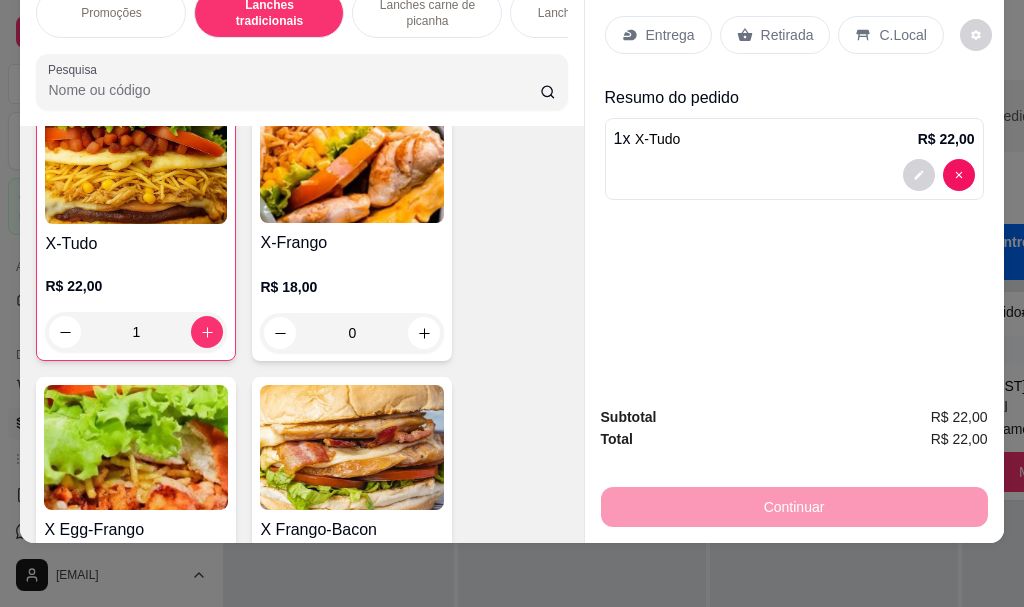 click on "Retirada" at bounding box center (775, 35) 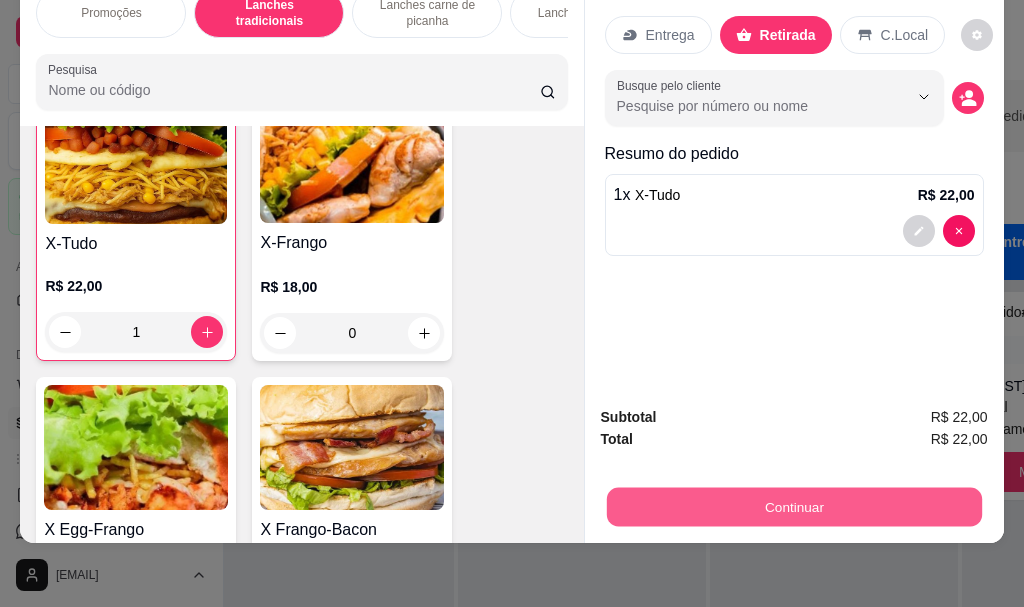 click on "Continuar" at bounding box center [793, 506] 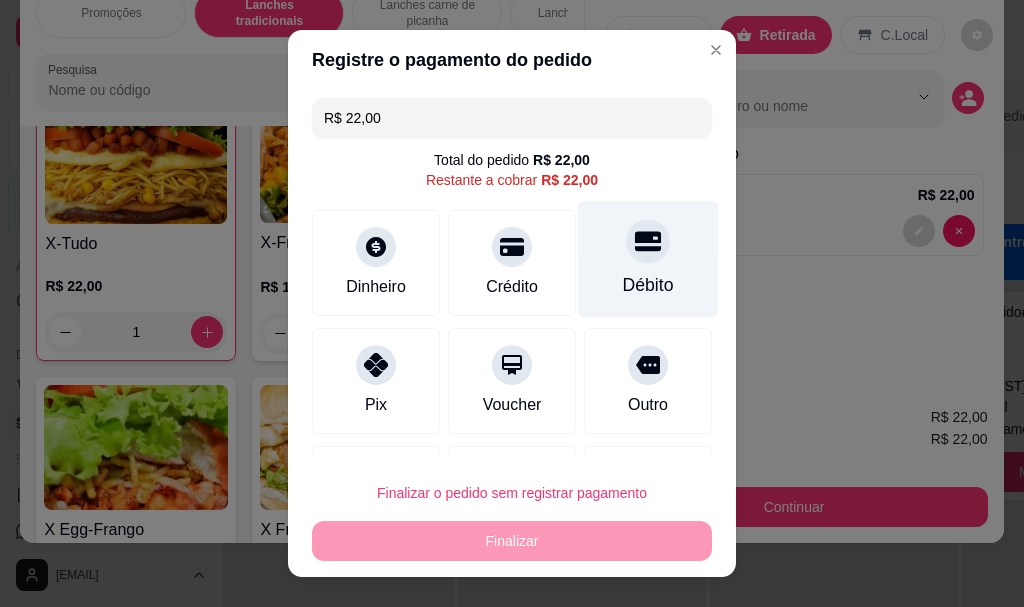 click on "Dinheiro Crédito Débito" at bounding box center (512, 263) 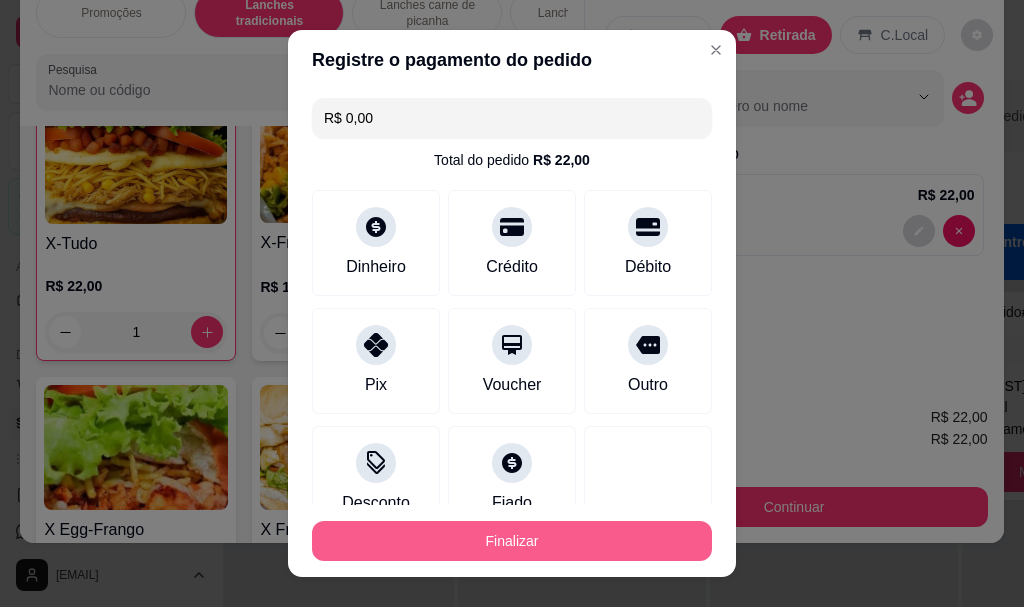 click on "Finalizar" at bounding box center (512, 541) 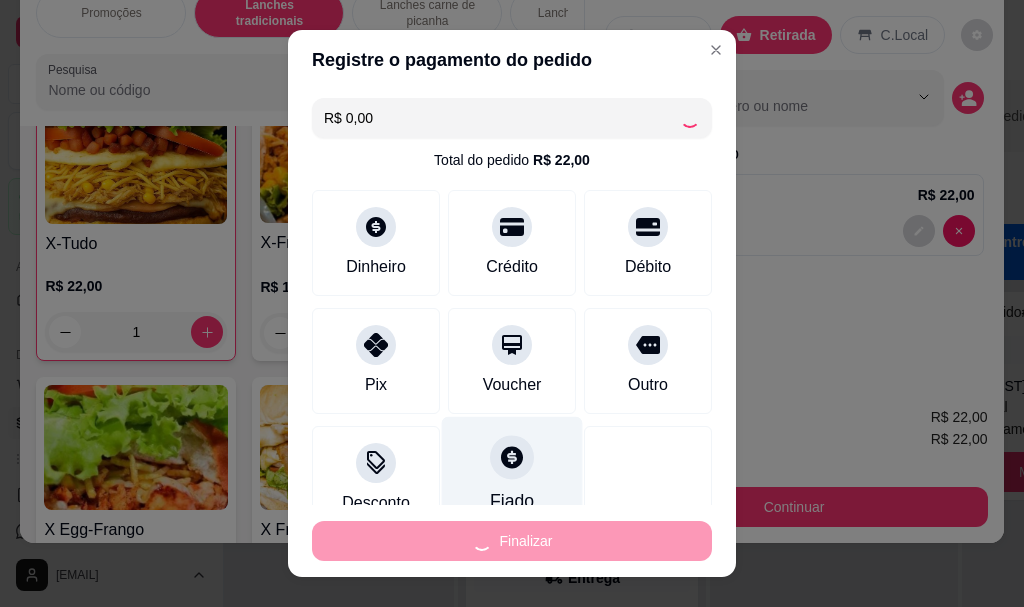type on "0" 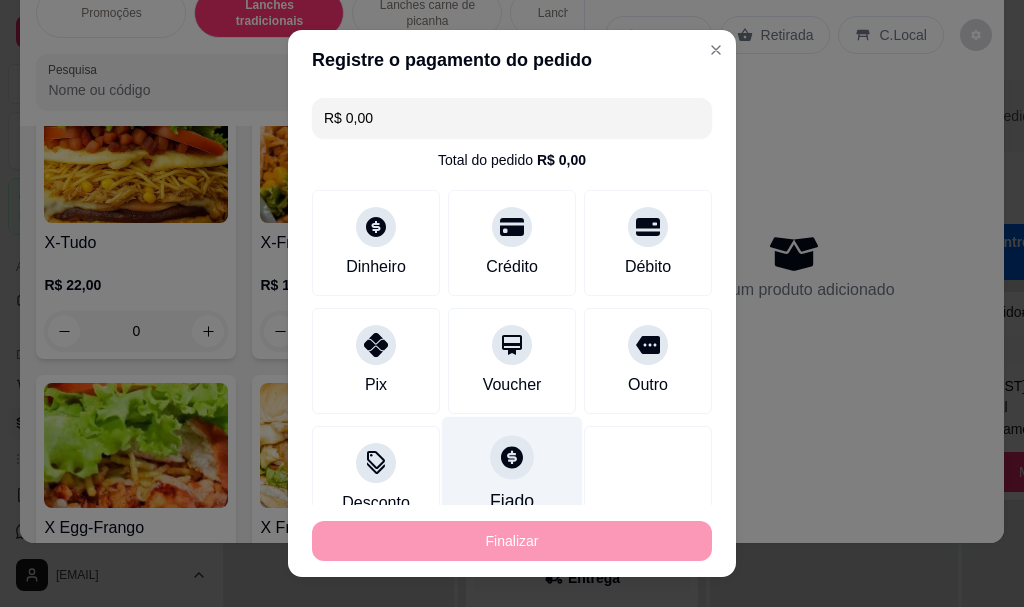 type on "-R$ 22,00" 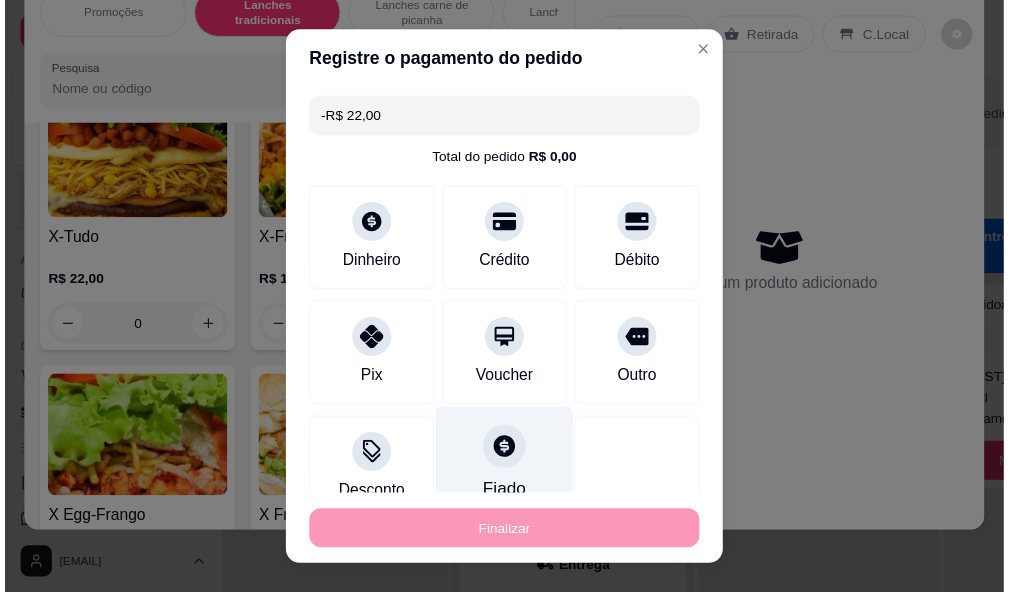 scroll, scrollTop: 4174, scrollLeft: 0, axis: vertical 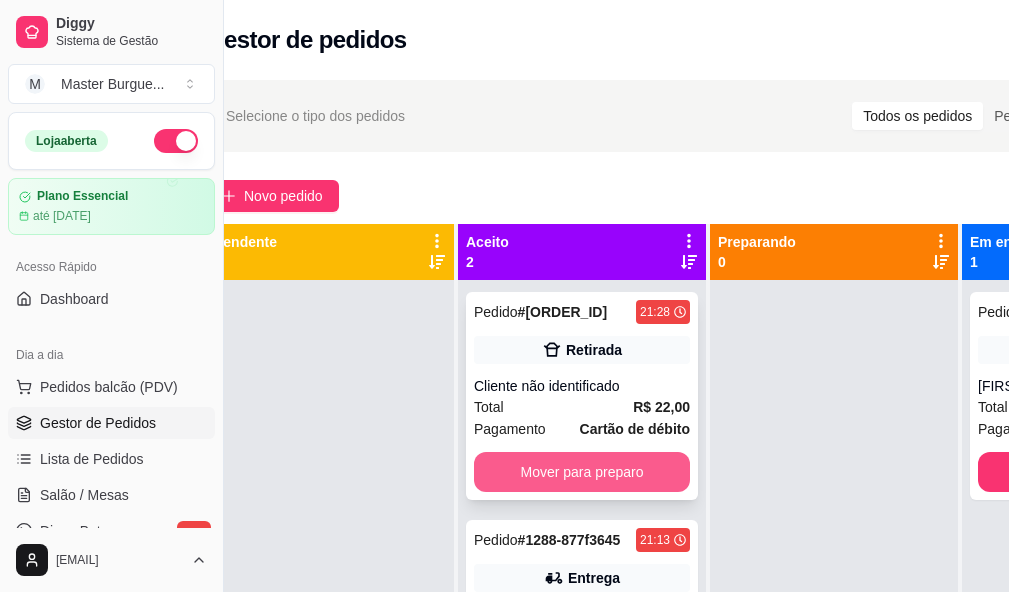 click on "Mover para preparo" at bounding box center (582, 472) 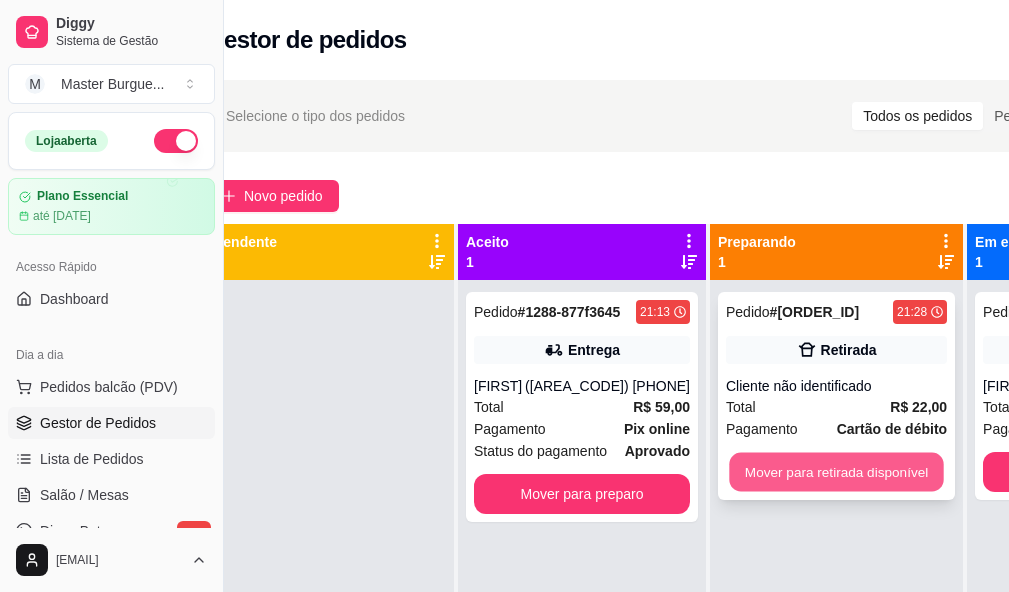 click on "Mover para retirada disponível" at bounding box center (836, 472) 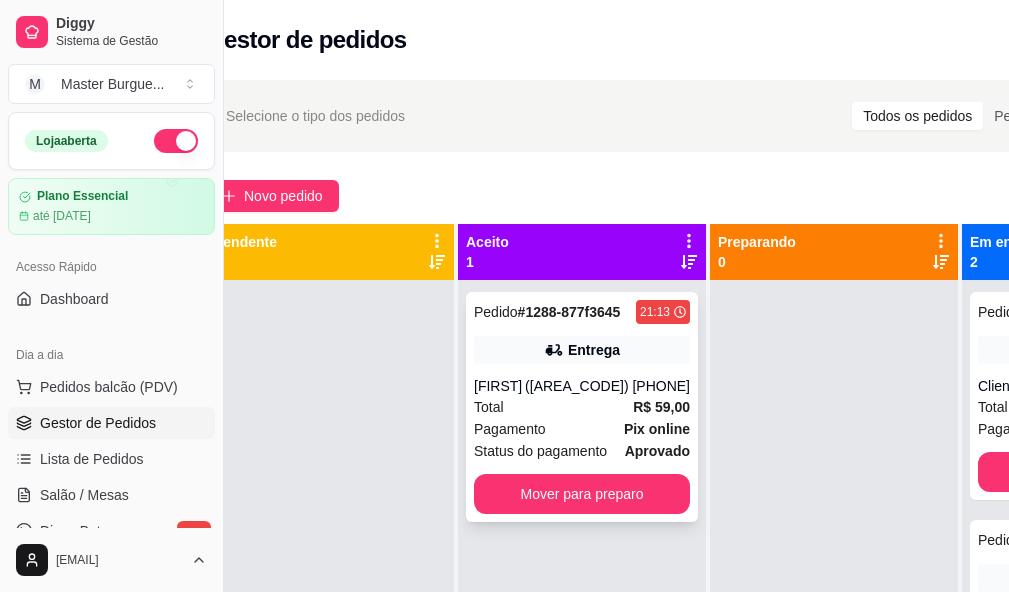 scroll, scrollTop: 71, scrollLeft: 0, axis: vertical 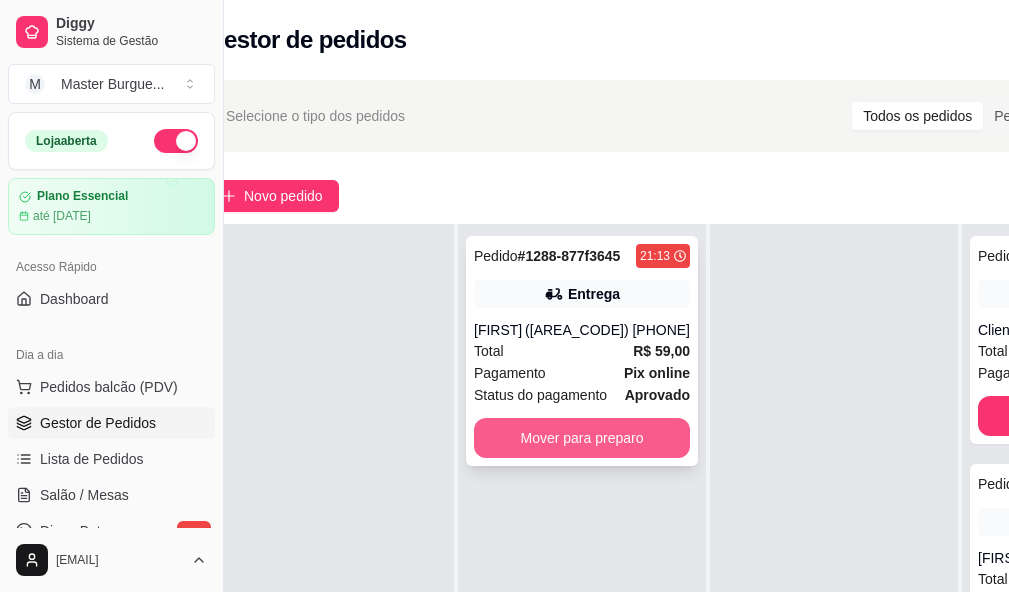 click on "Mover para preparo" at bounding box center (582, 438) 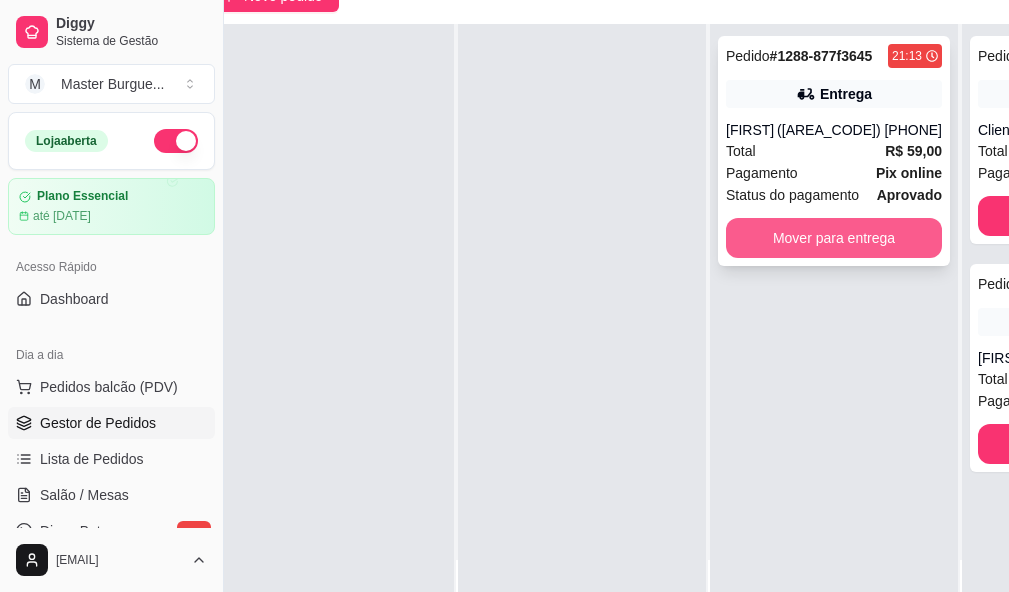 scroll, scrollTop: 320, scrollLeft: 50, axis: both 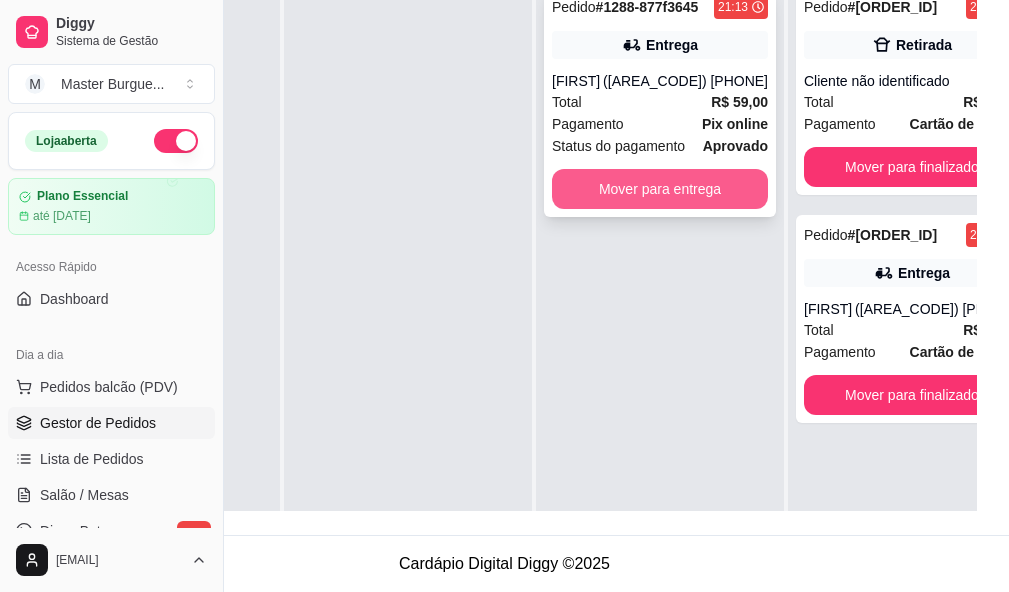 click on "Mover para entrega" at bounding box center [660, 189] 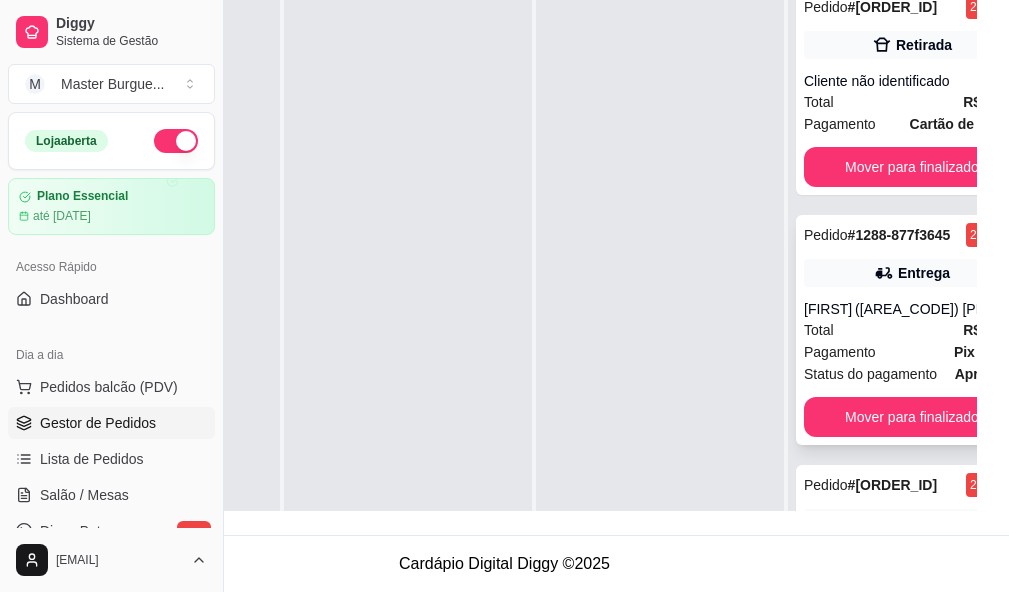 scroll, scrollTop: 220, scrollLeft: 224, axis: both 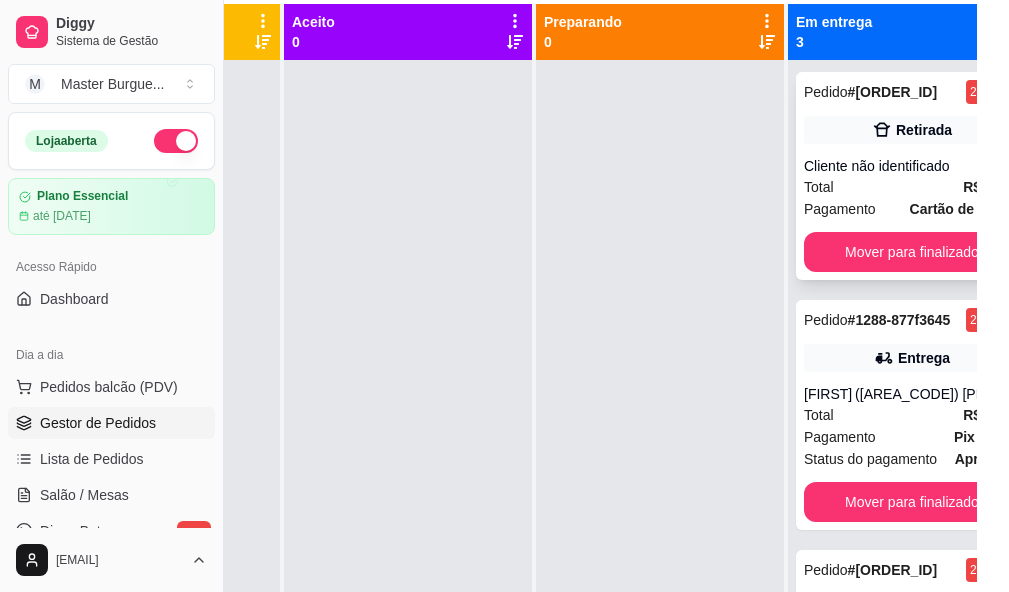 click on "Total R$ 22,00" at bounding box center [912, 187] 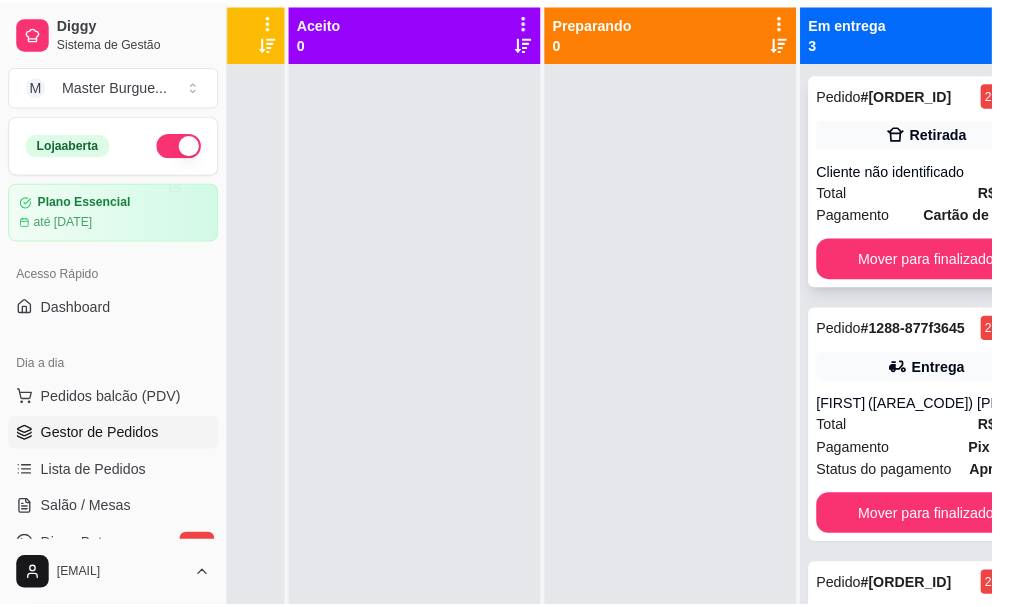 scroll, scrollTop: 220, scrollLeft: 209, axis: both 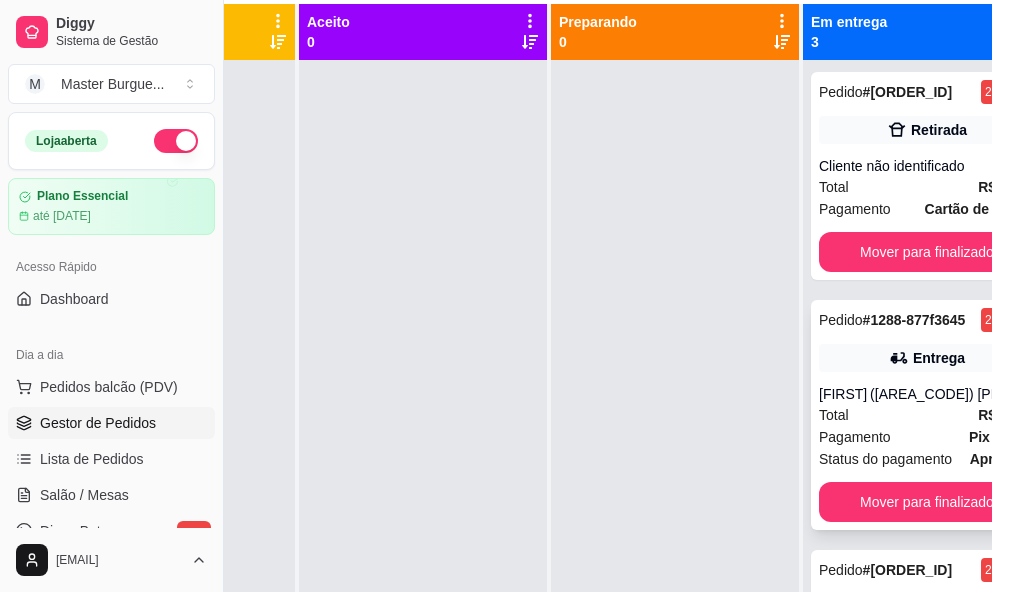 click on "[FIRST]" at bounding box center (844, 394) 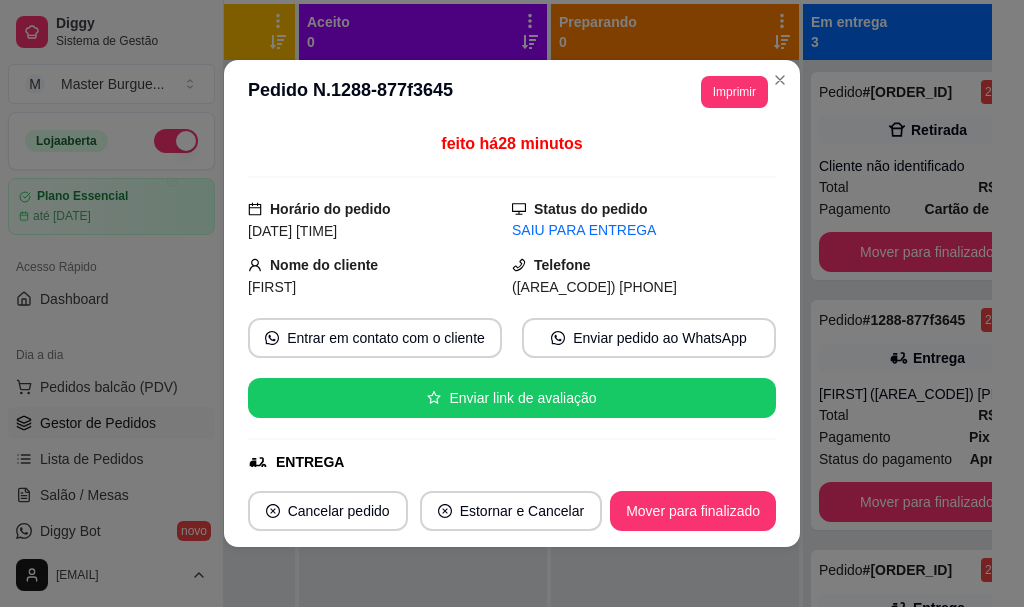 scroll, scrollTop: 4, scrollLeft: 0, axis: vertical 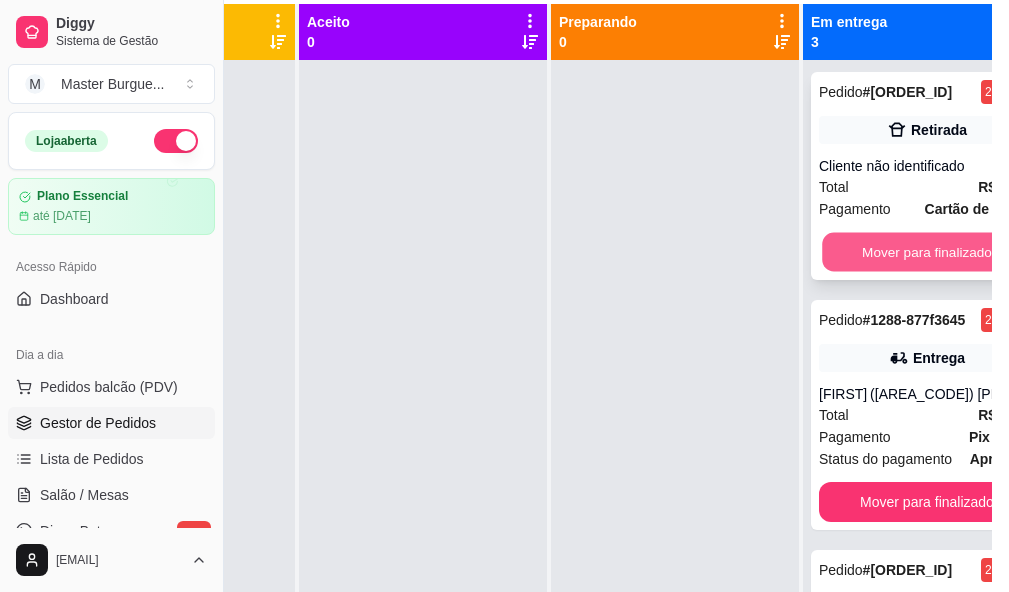 click on "Mover para finalizado" at bounding box center (927, 252) 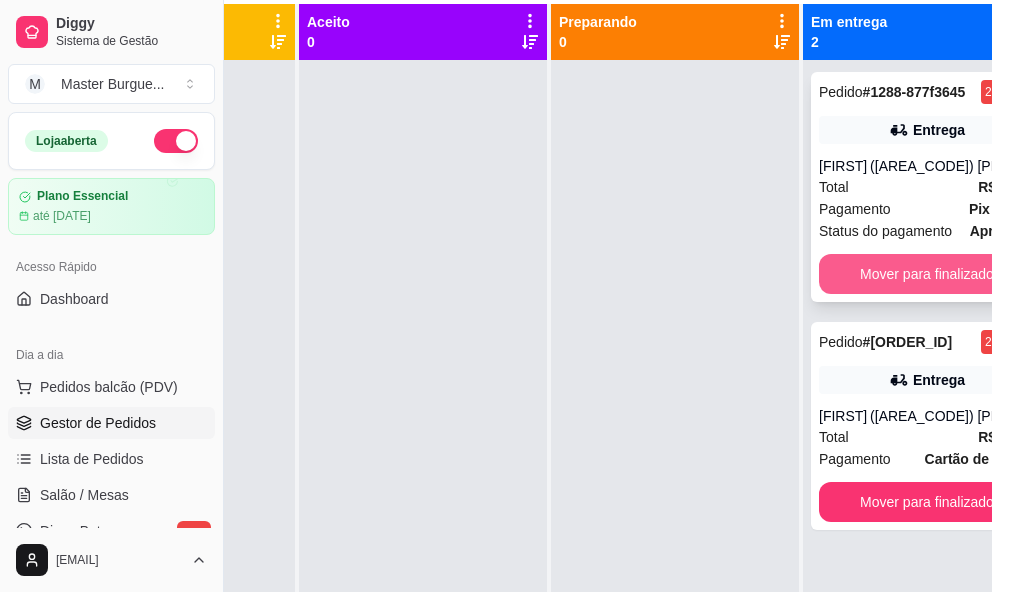click on "Mover para finalizado" at bounding box center (927, 274) 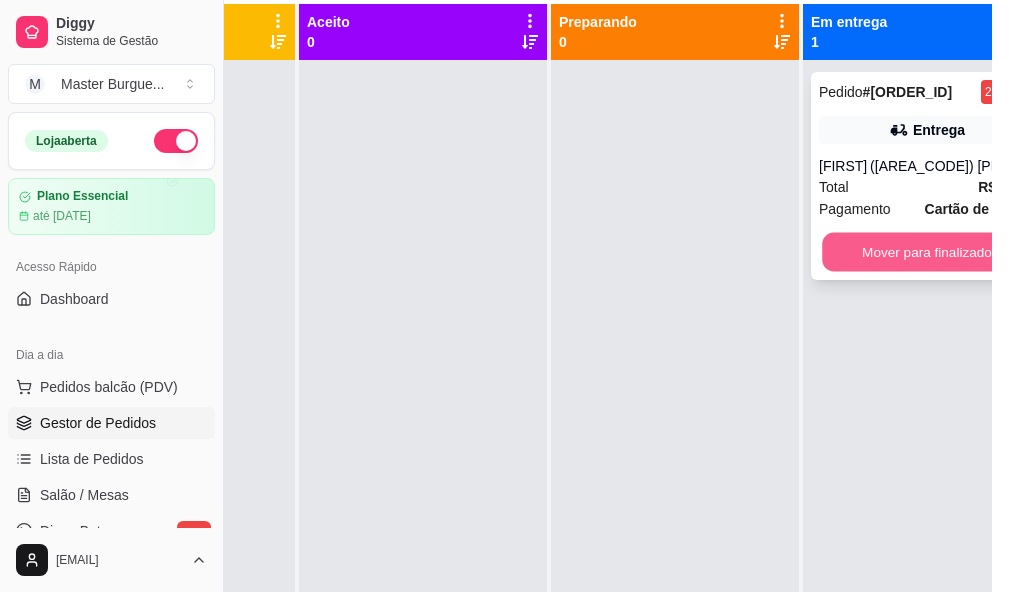 click on "Mover para finalizado" at bounding box center (927, 252) 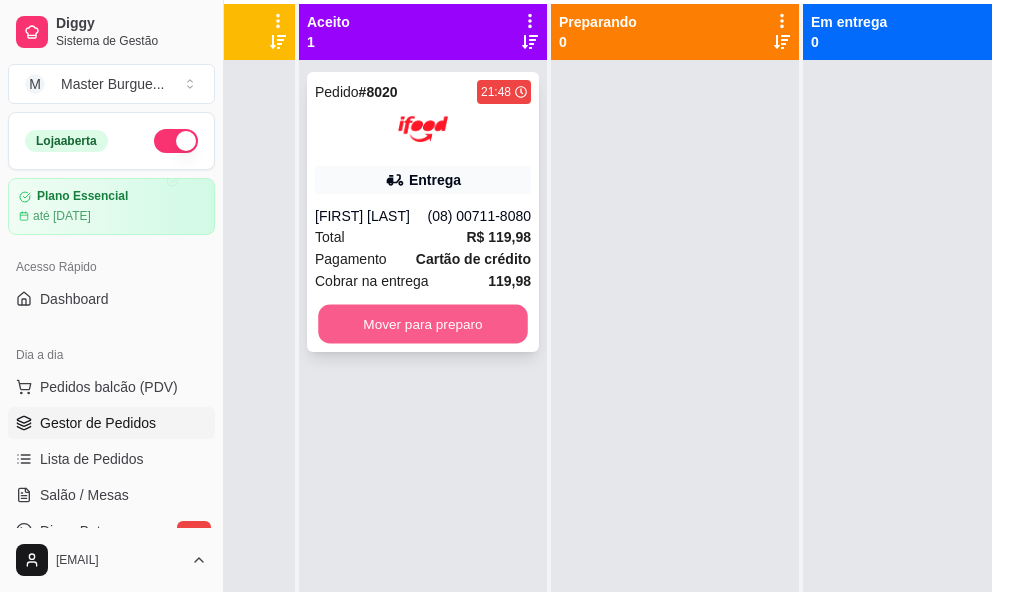 click on "Mover para preparo" at bounding box center [423, 324] 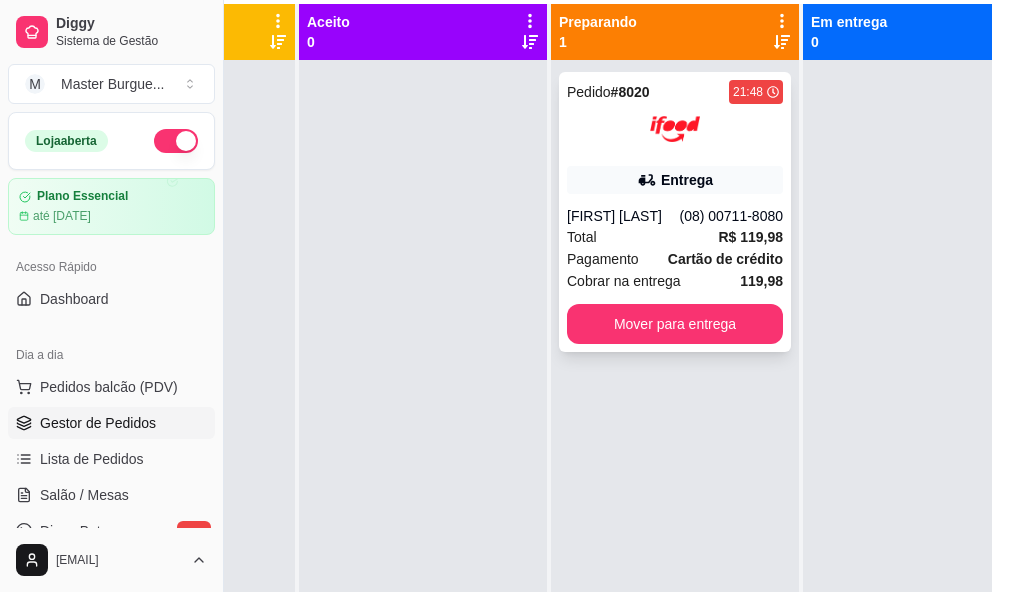 click on "[FIRST] [LAST]" at bounding box center [623, 216] 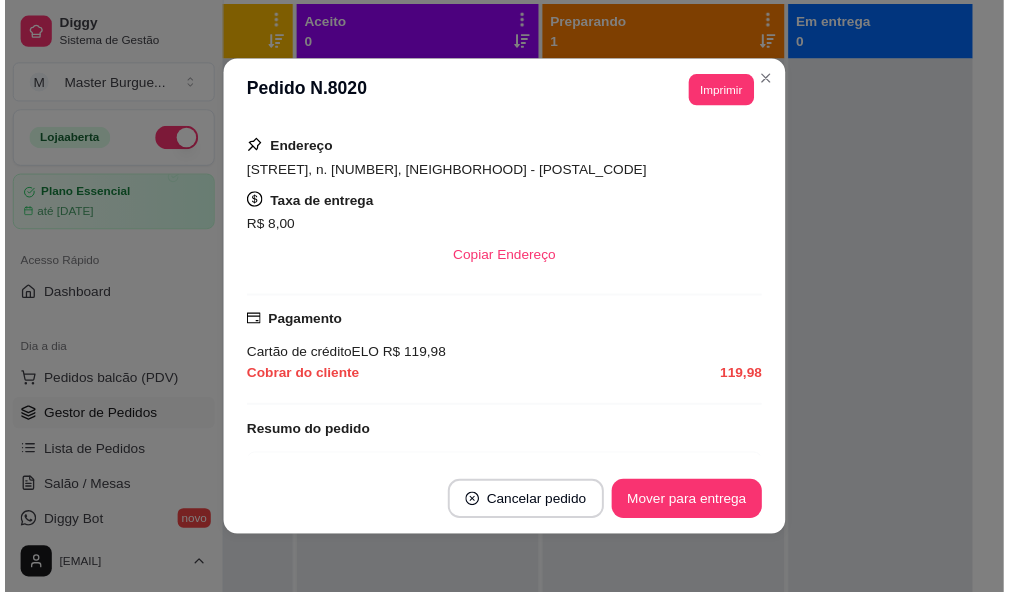 scroll, scrollTop: 516, scrollLeft: 0, axis: vertical 